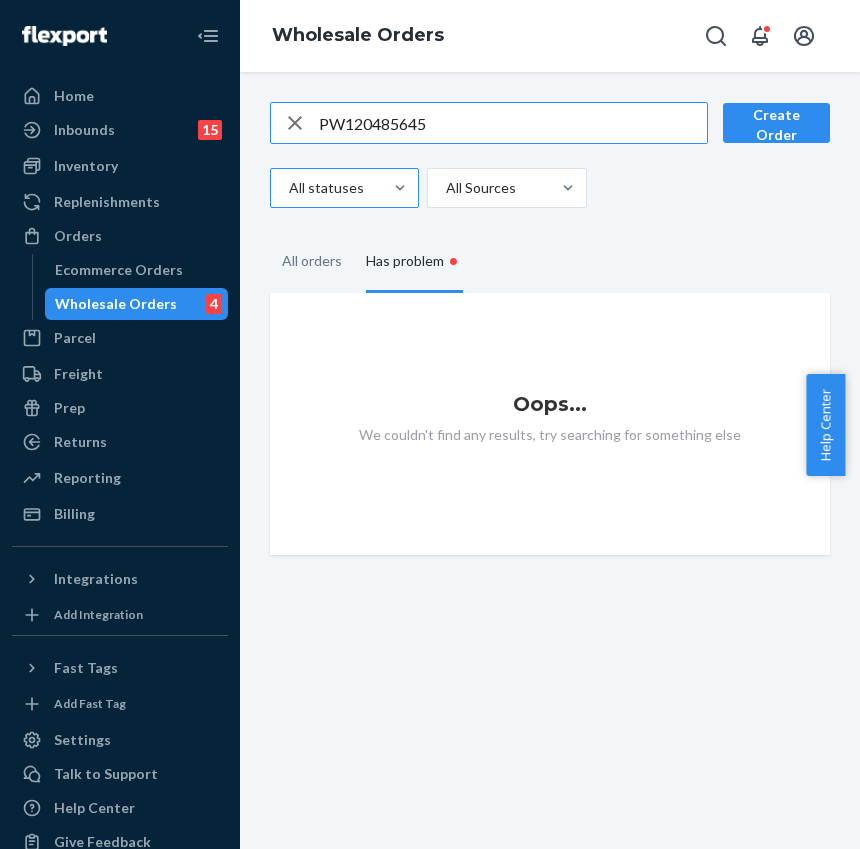 scroll, scrollTop: 0, scrollLeft: 0, axis: both 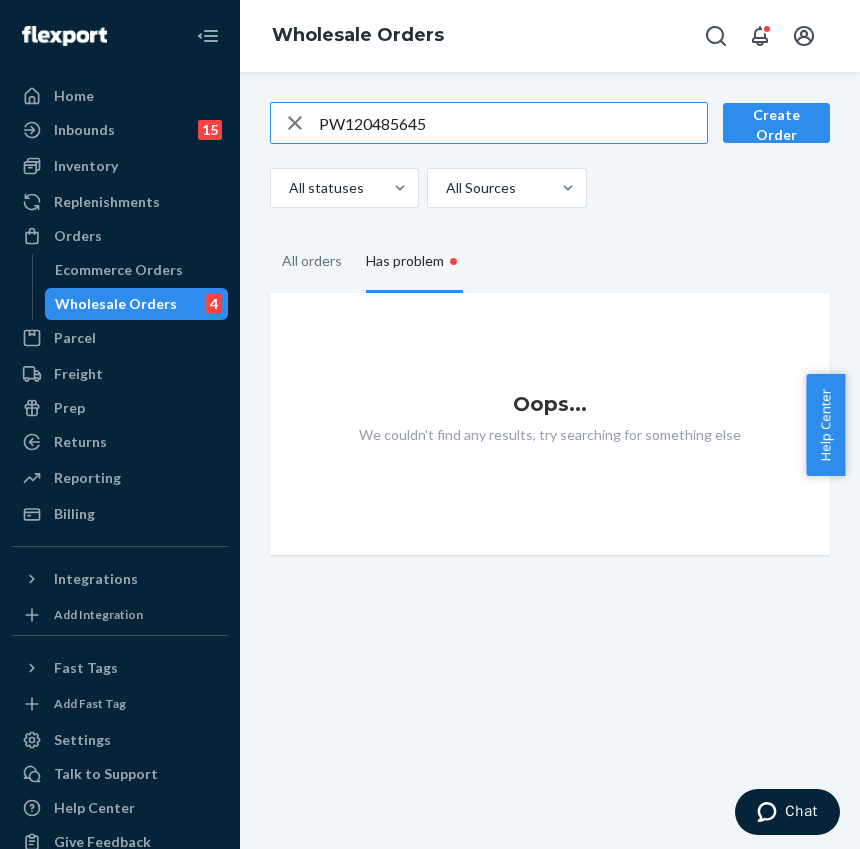 click on "PW120485645" at bounding box center (513, 123) 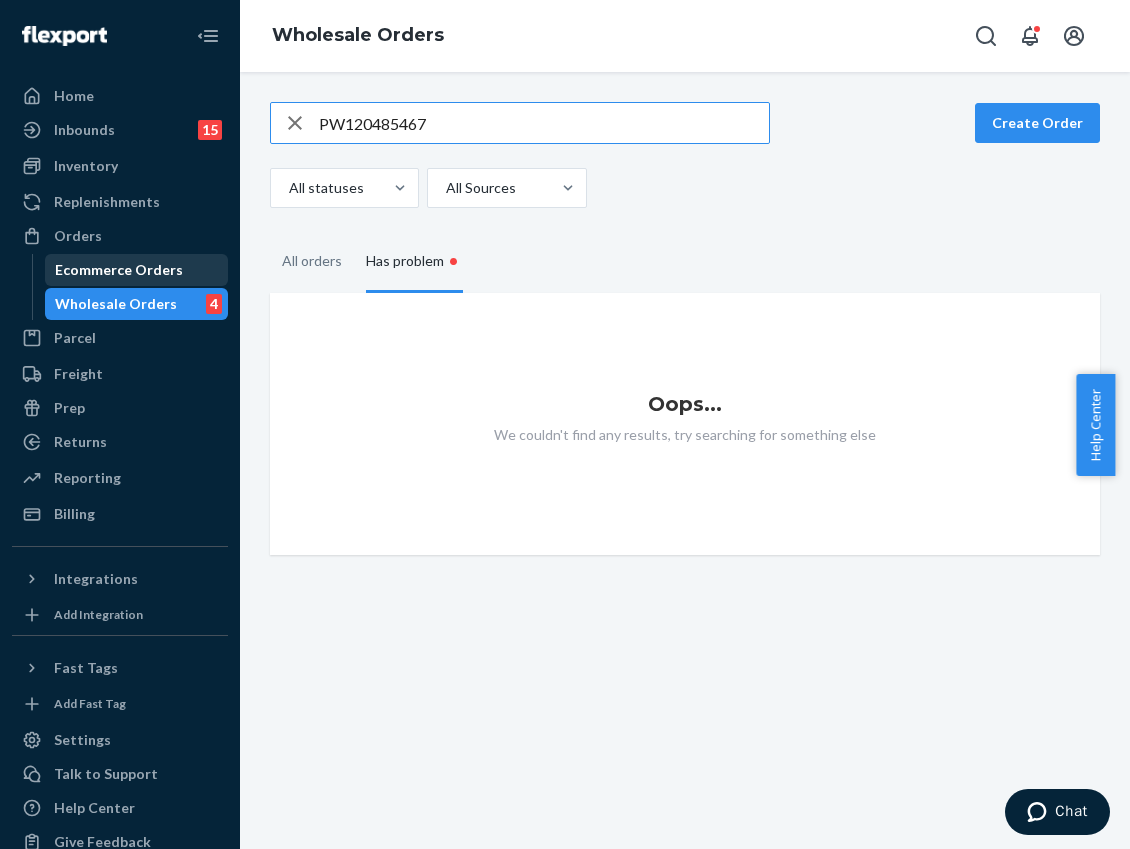 type on "PW120485467" 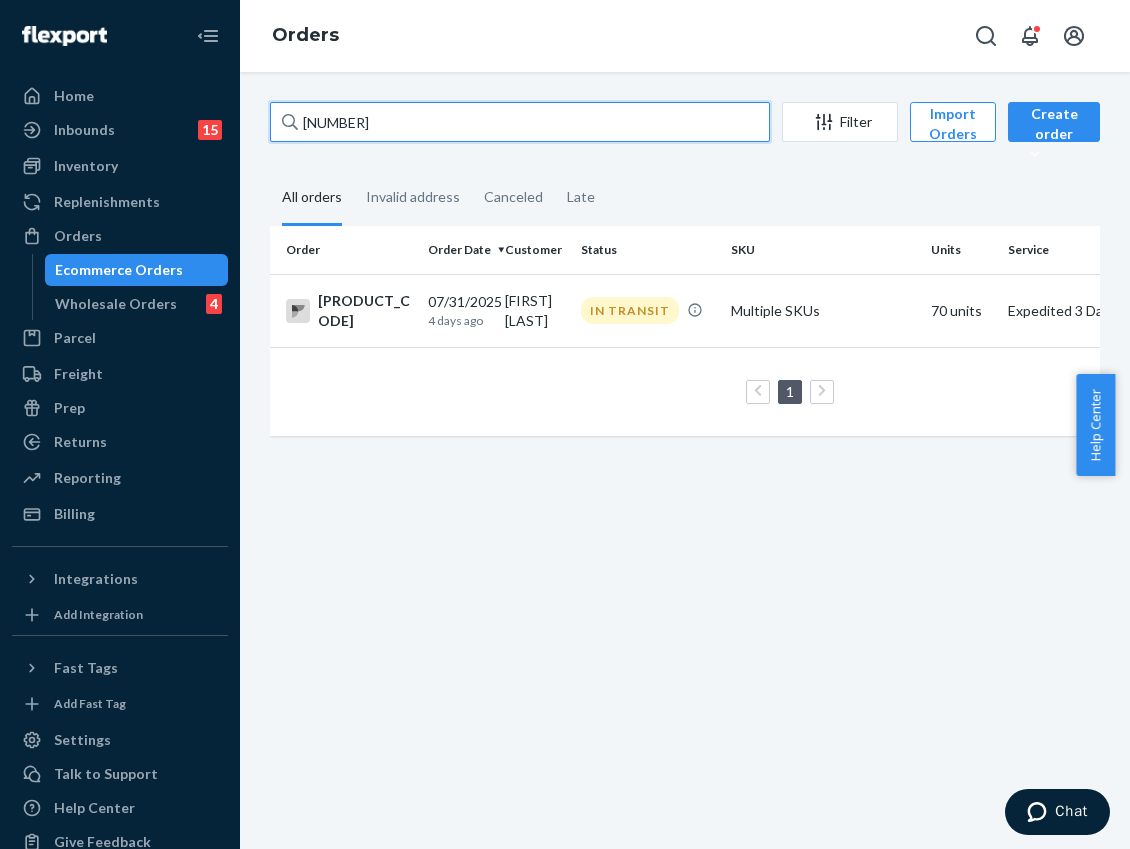 click on "133466266" at bounding box center [520, 122] 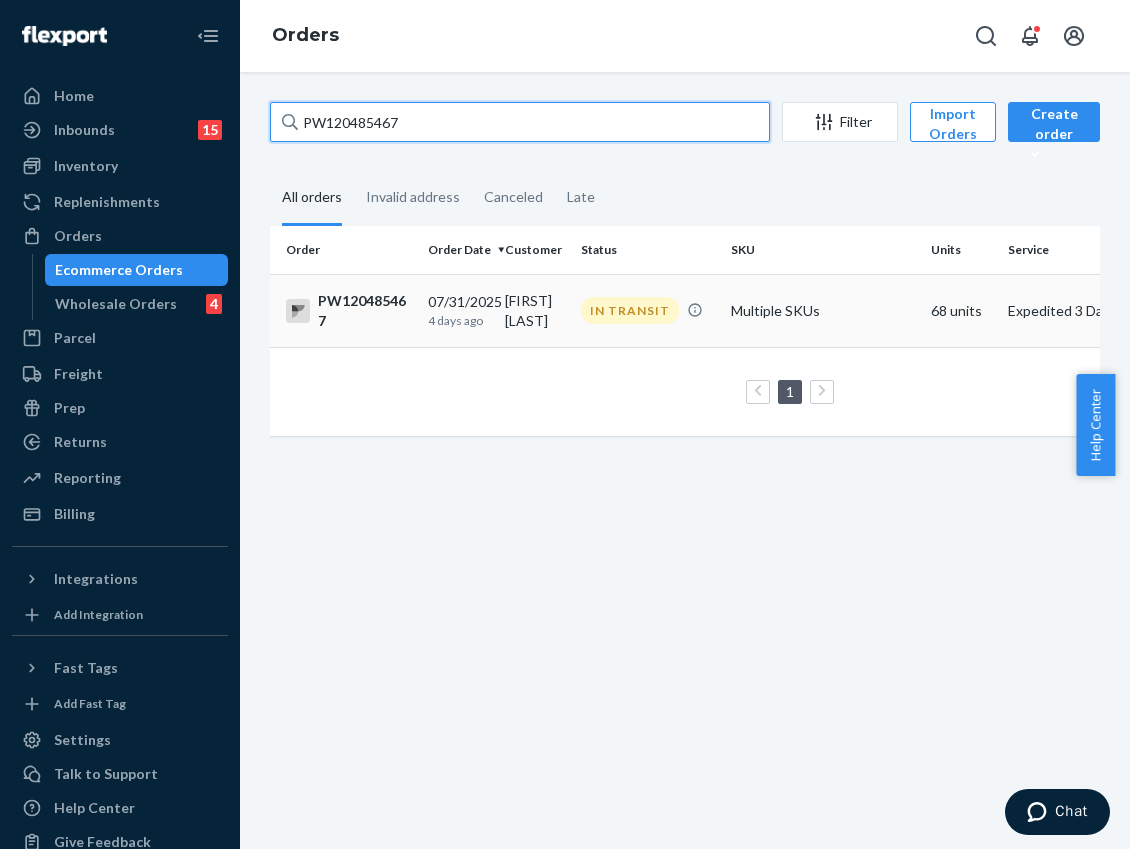 type on "PW120485467" 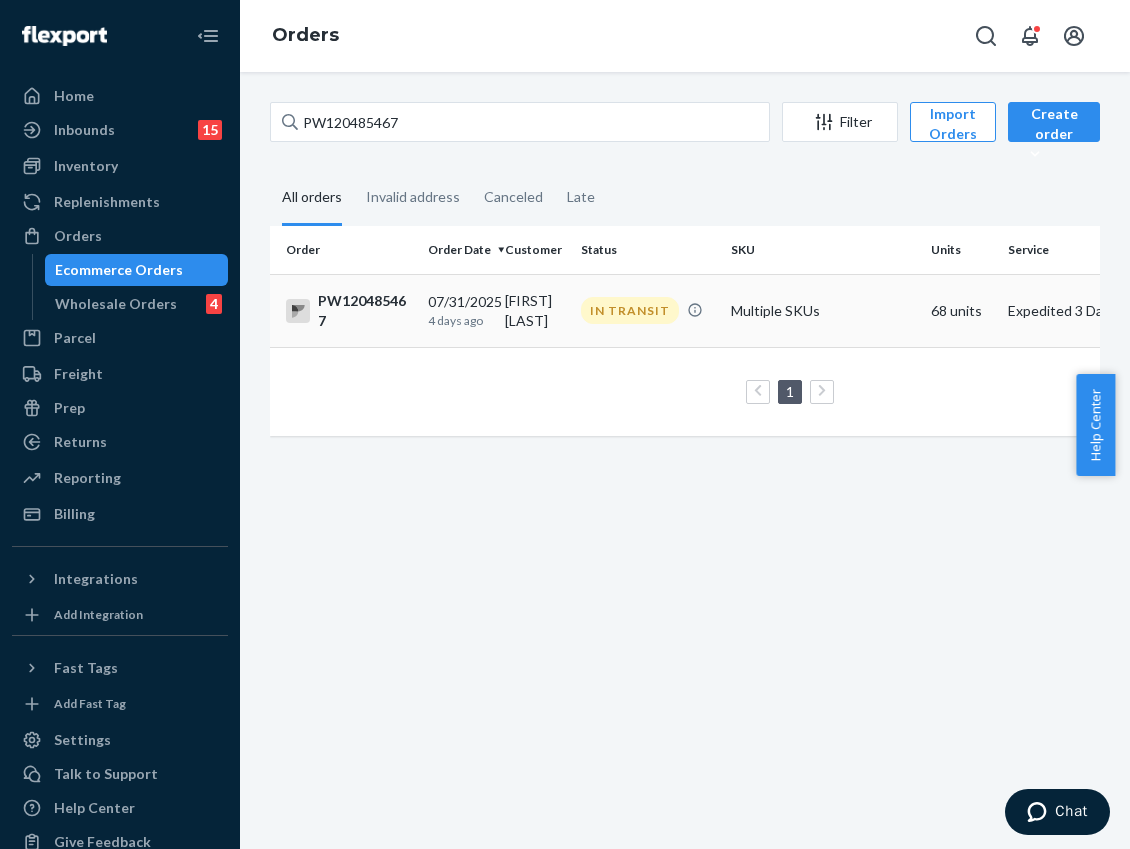 click on "4 days ago" at bounding box center [458, 320] 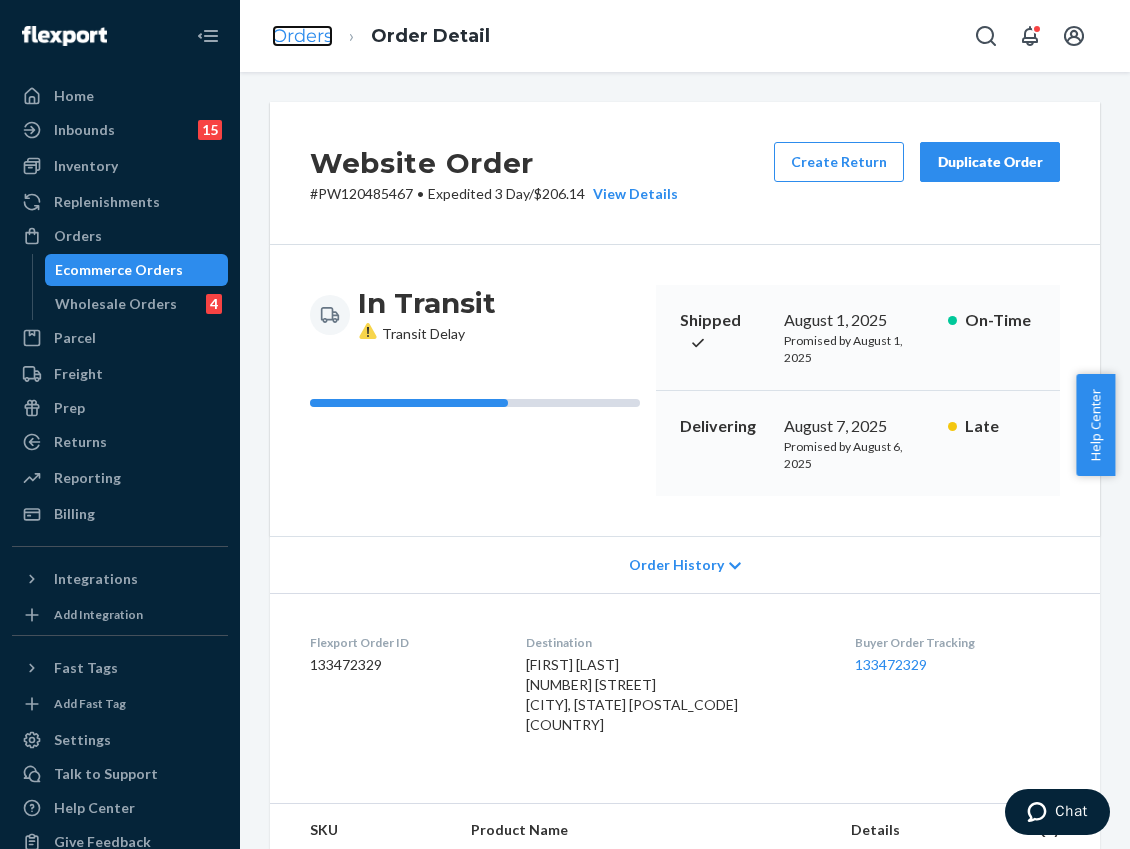 click on "Orders" at bounding box center [302, 36] 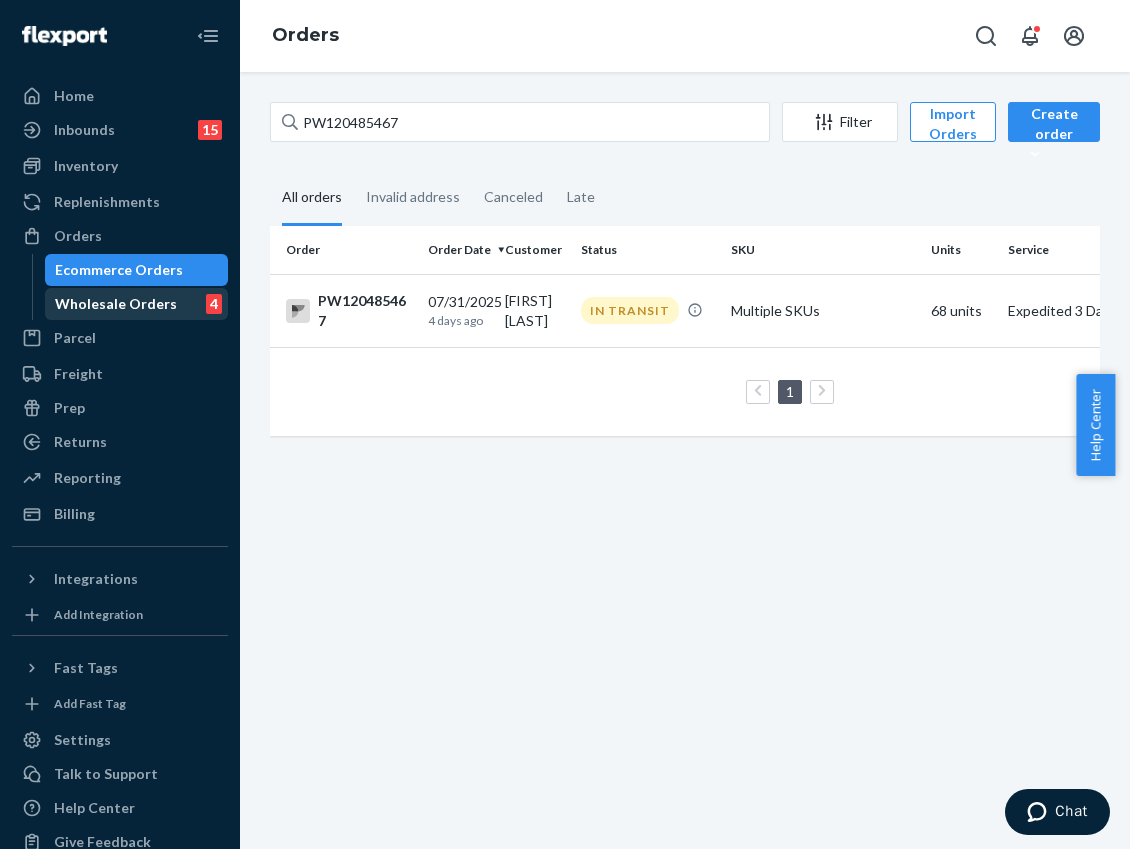 click on "Wholesale Orders" at bounding box center [116, 304] 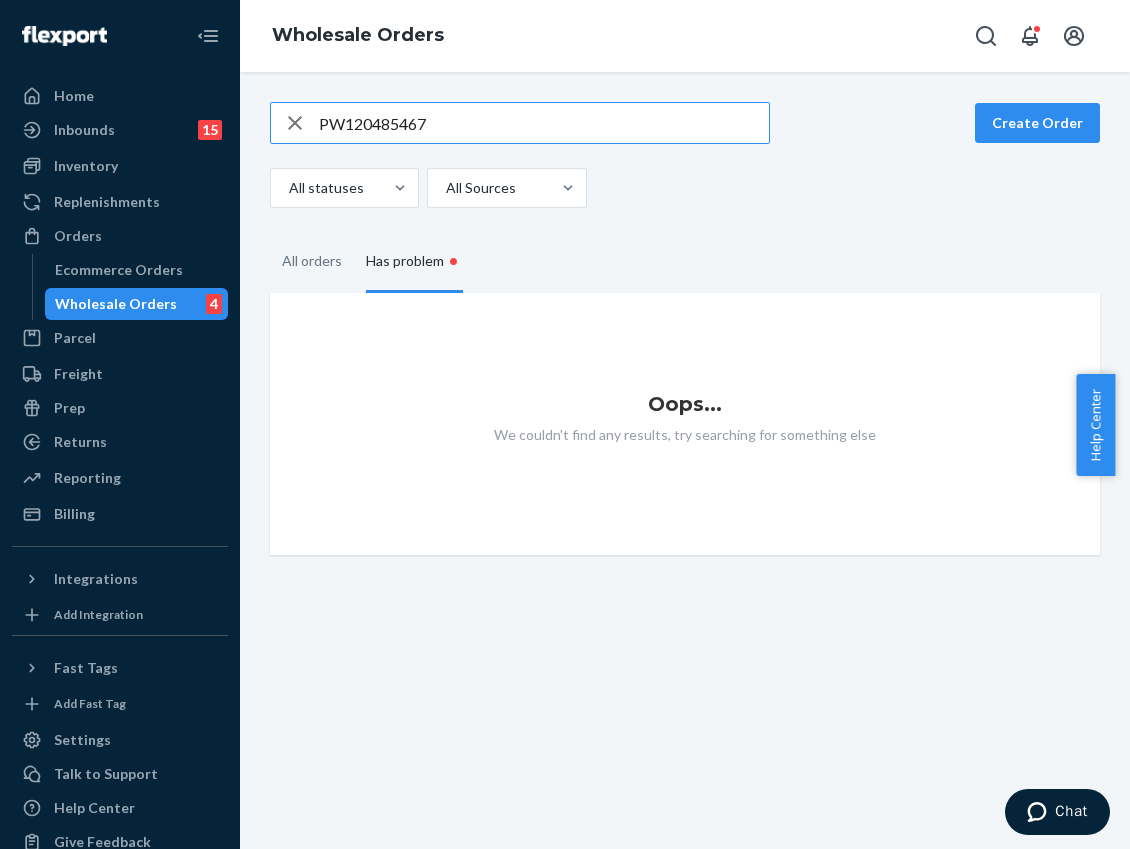 click on "PW120485467" at bounding box center (544, 123) 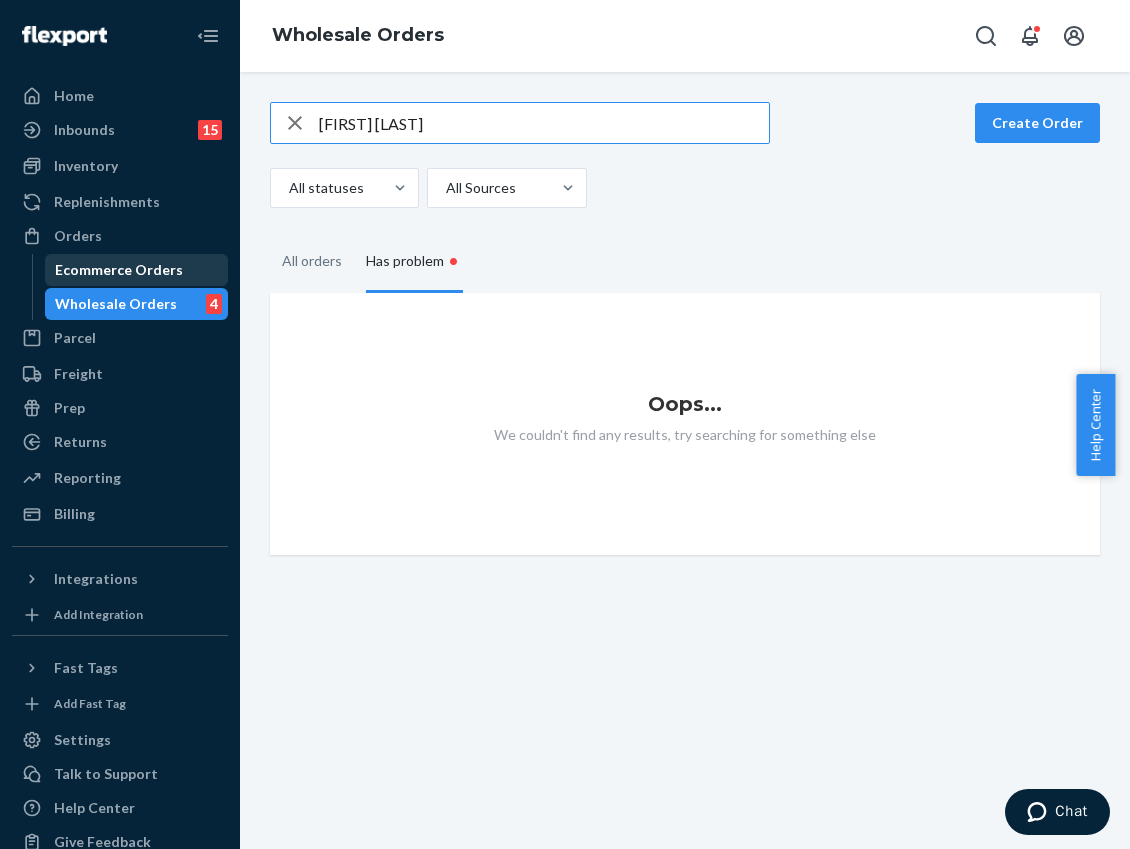 type on "PW118935216" 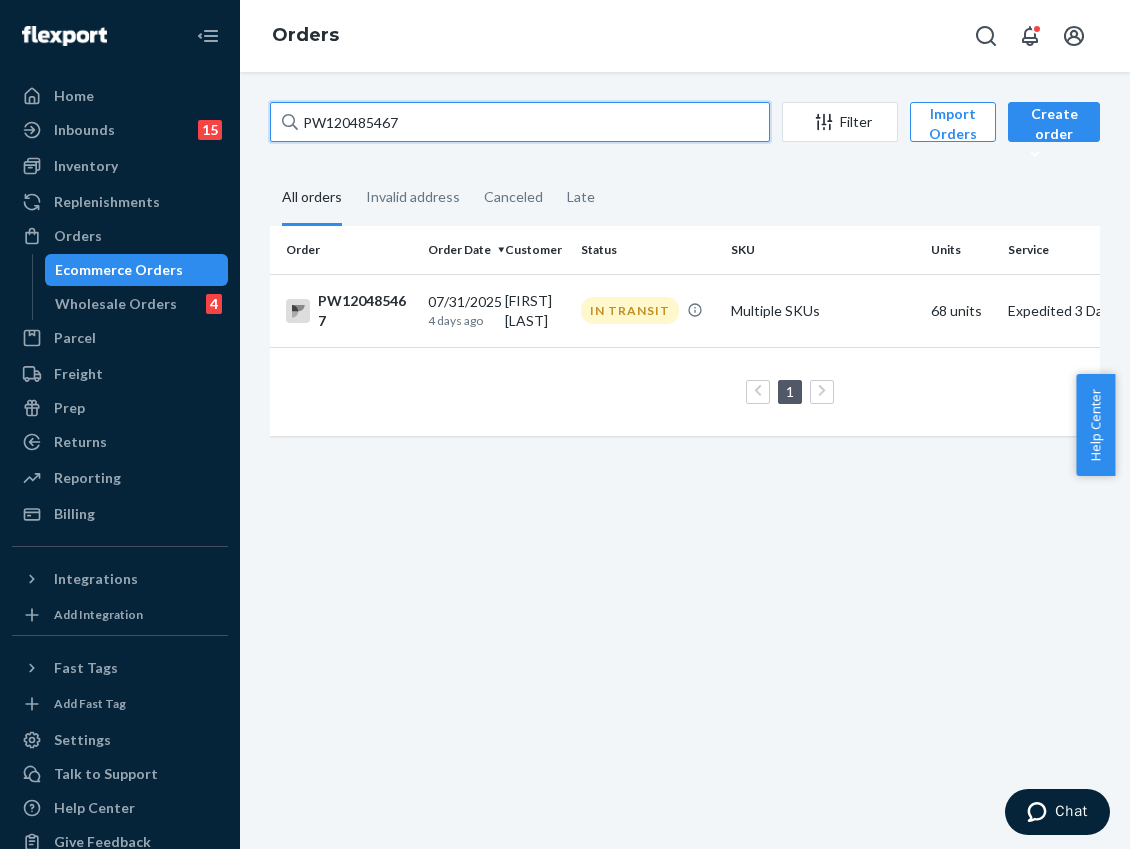 click on "PW120485467" at bounding box center (520, 122) 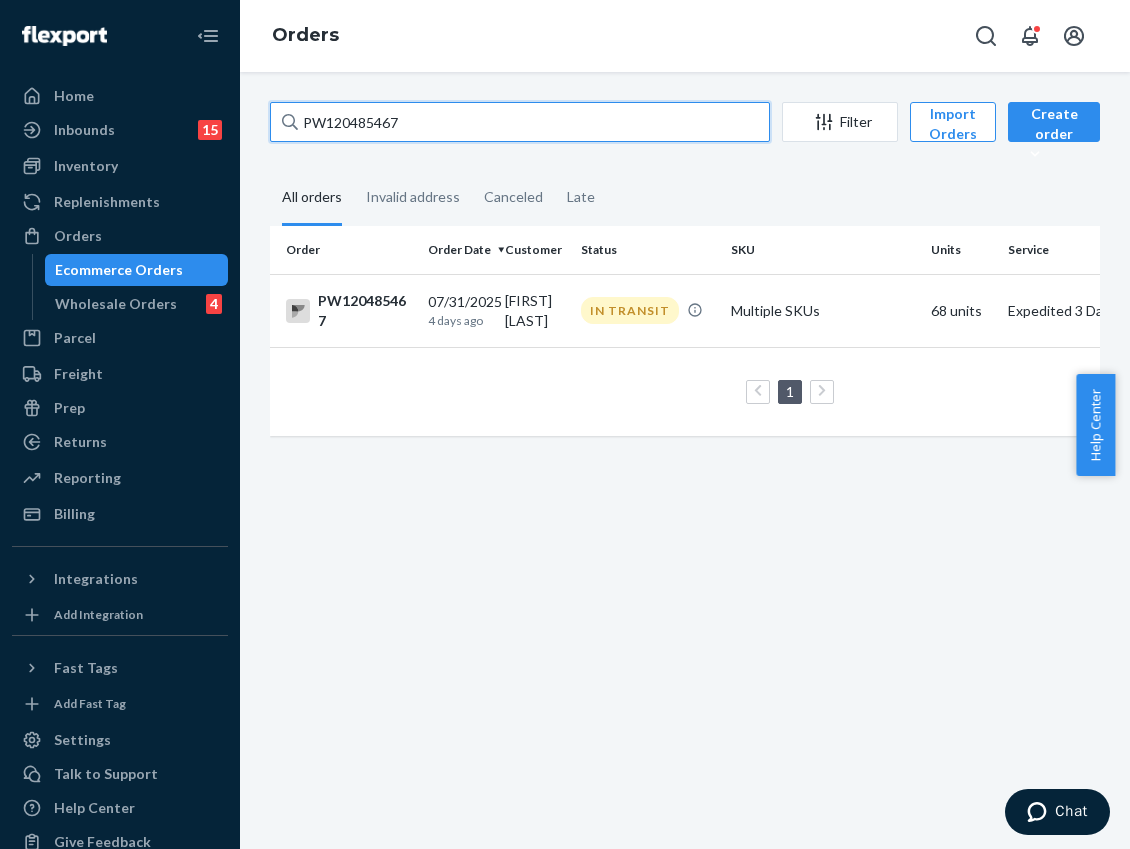 paste on "18935216" 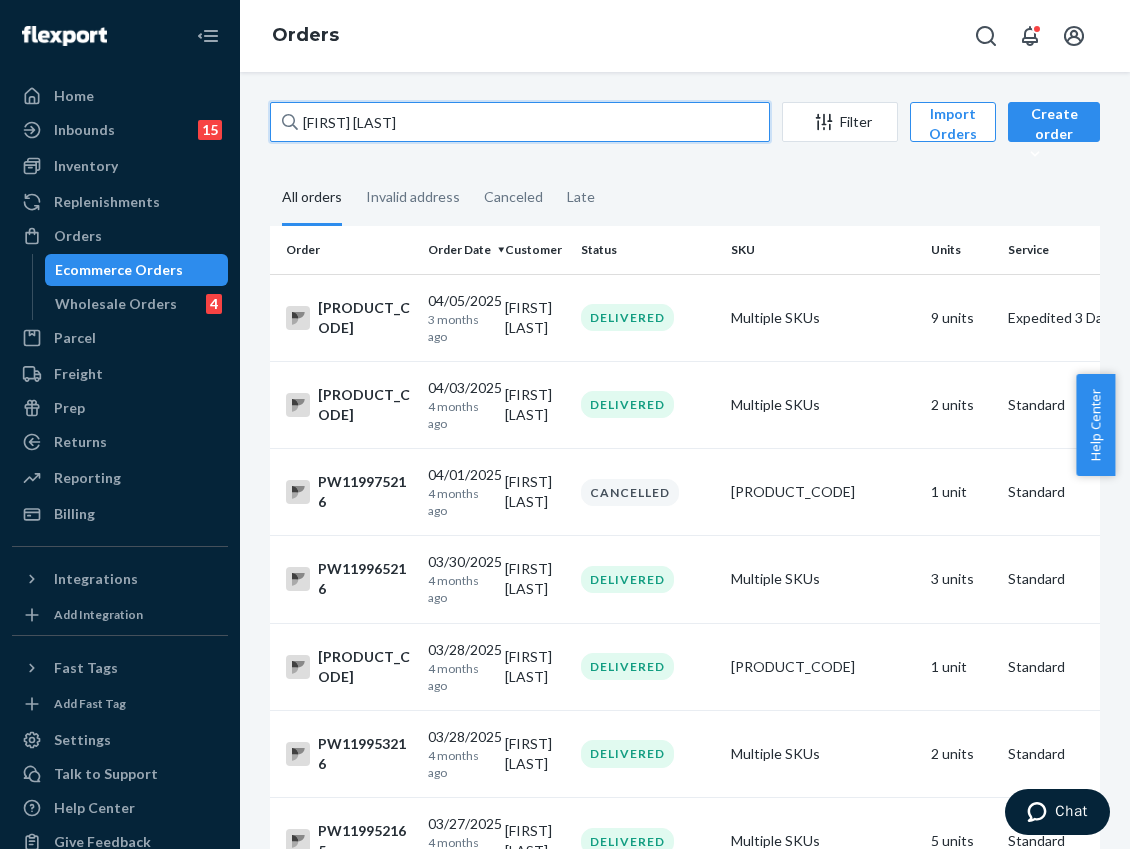 click on "PW118935216" at bounding box center [520, 122] 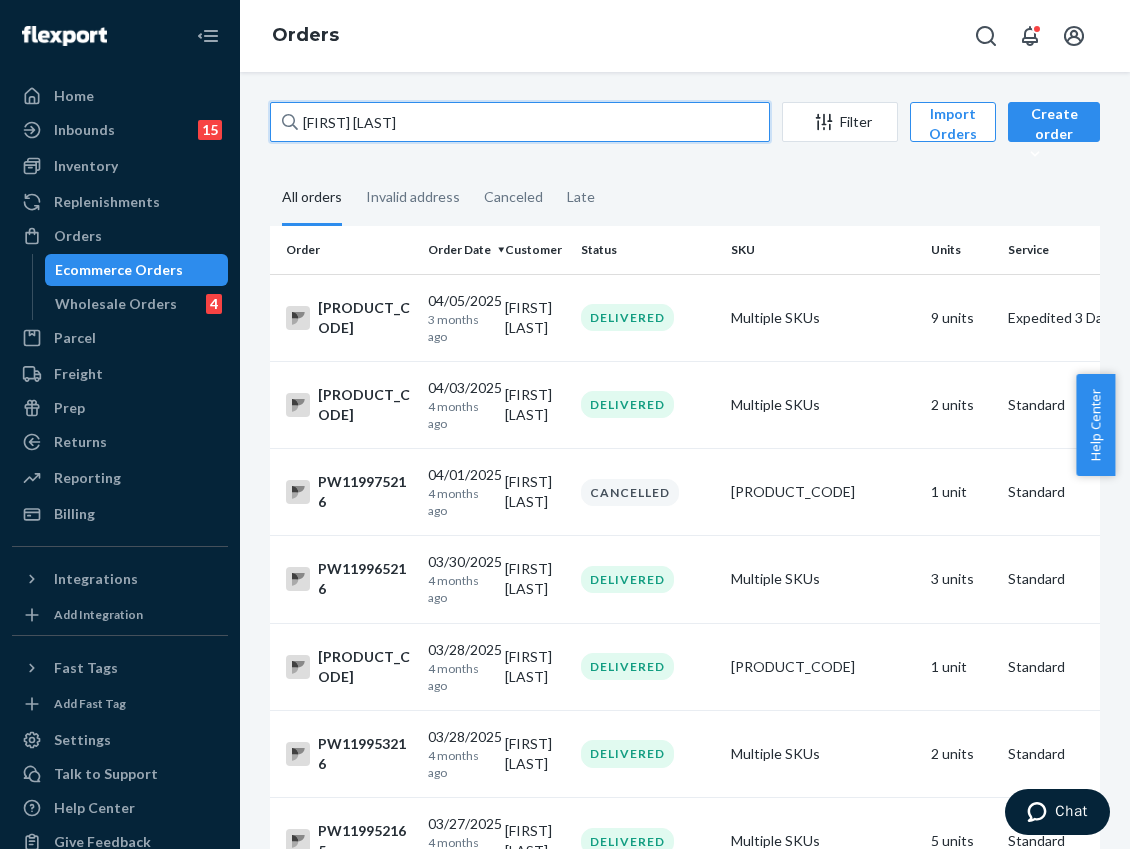 paste 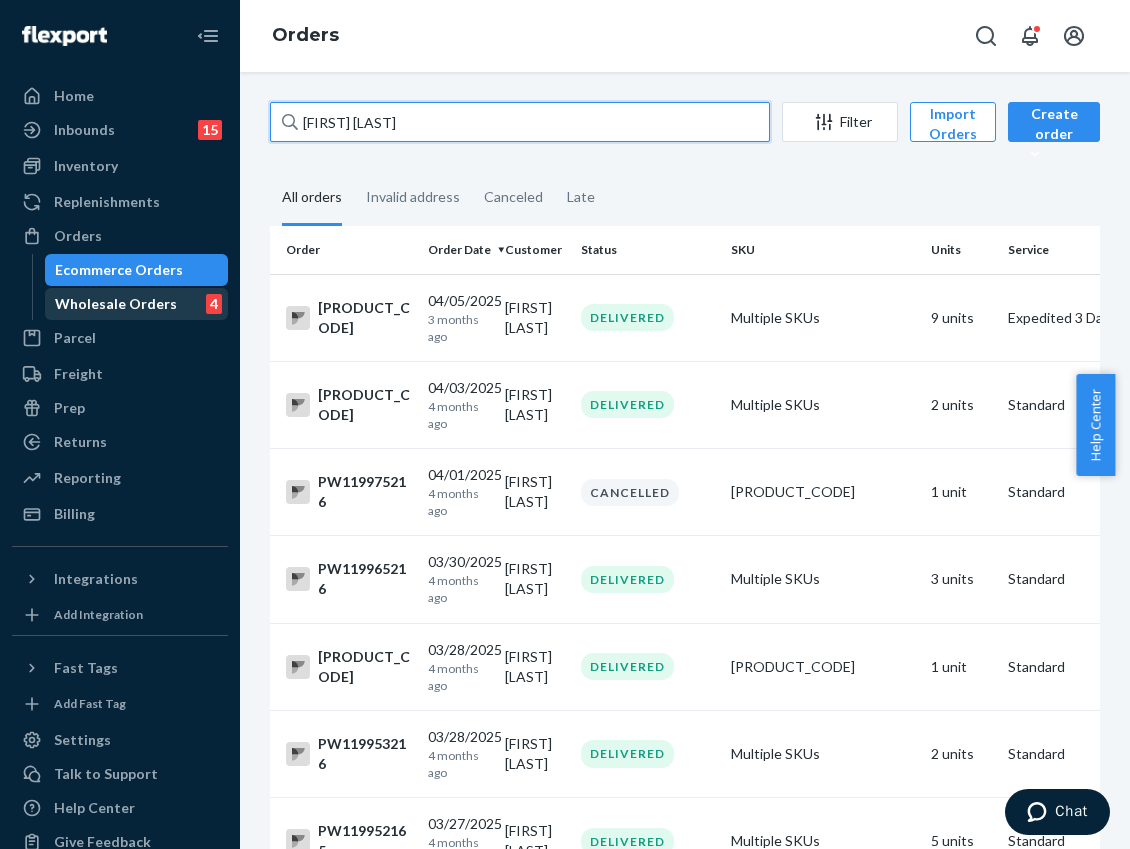 type on "PW118935216" 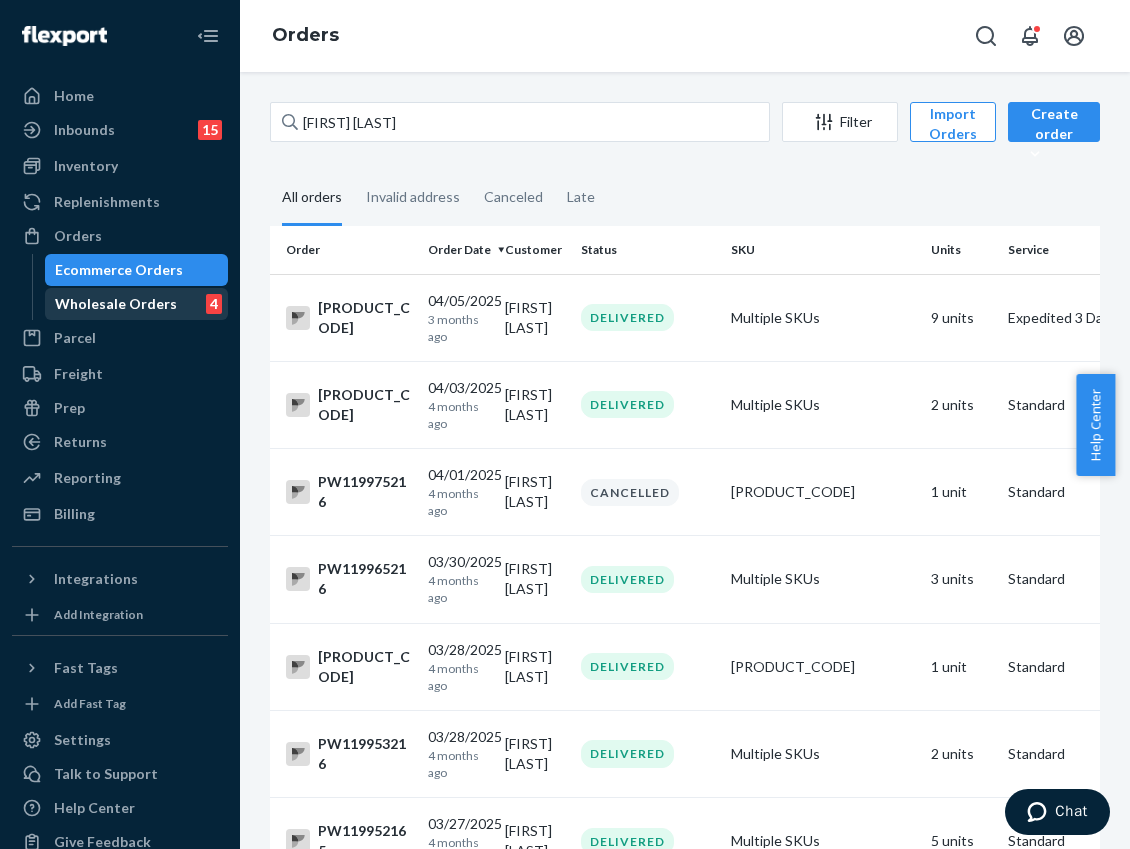 click on "Wholesale Orders" at bounding box center (116, 304) 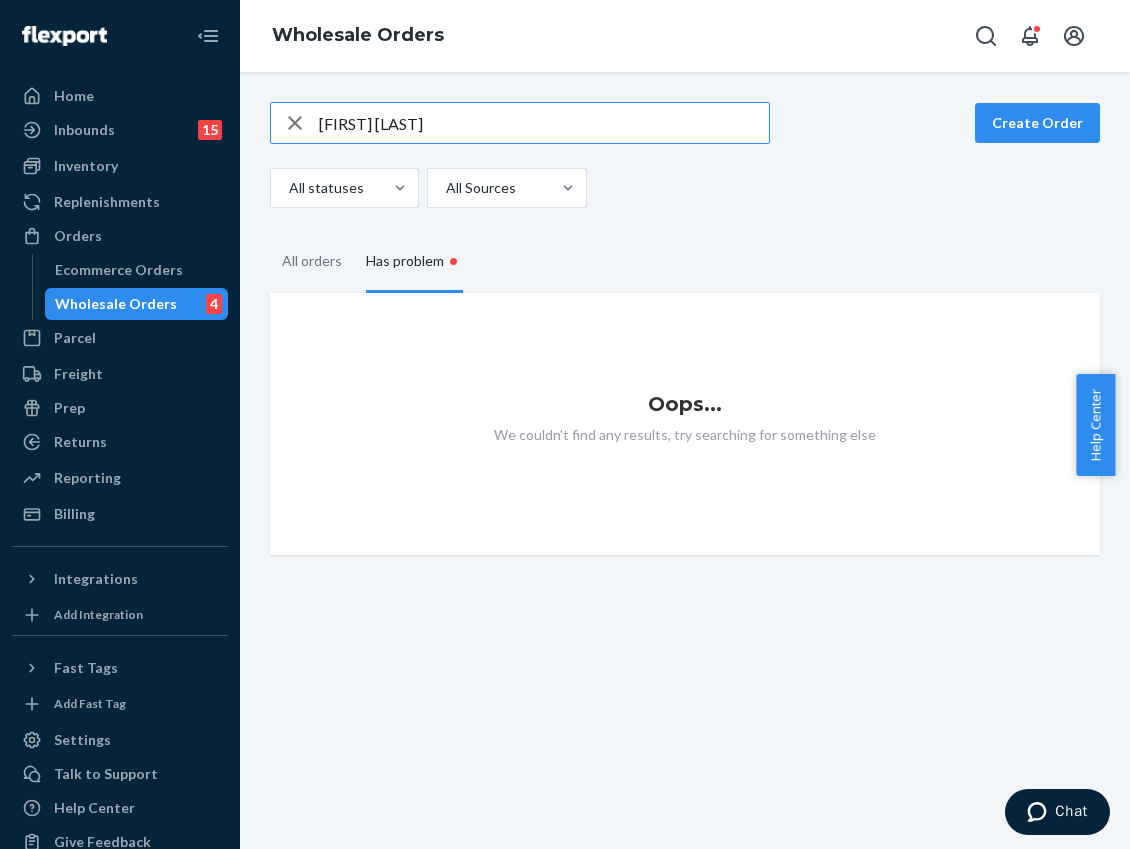 click on "All orders Has problem •" at bounding box center (685, 262) 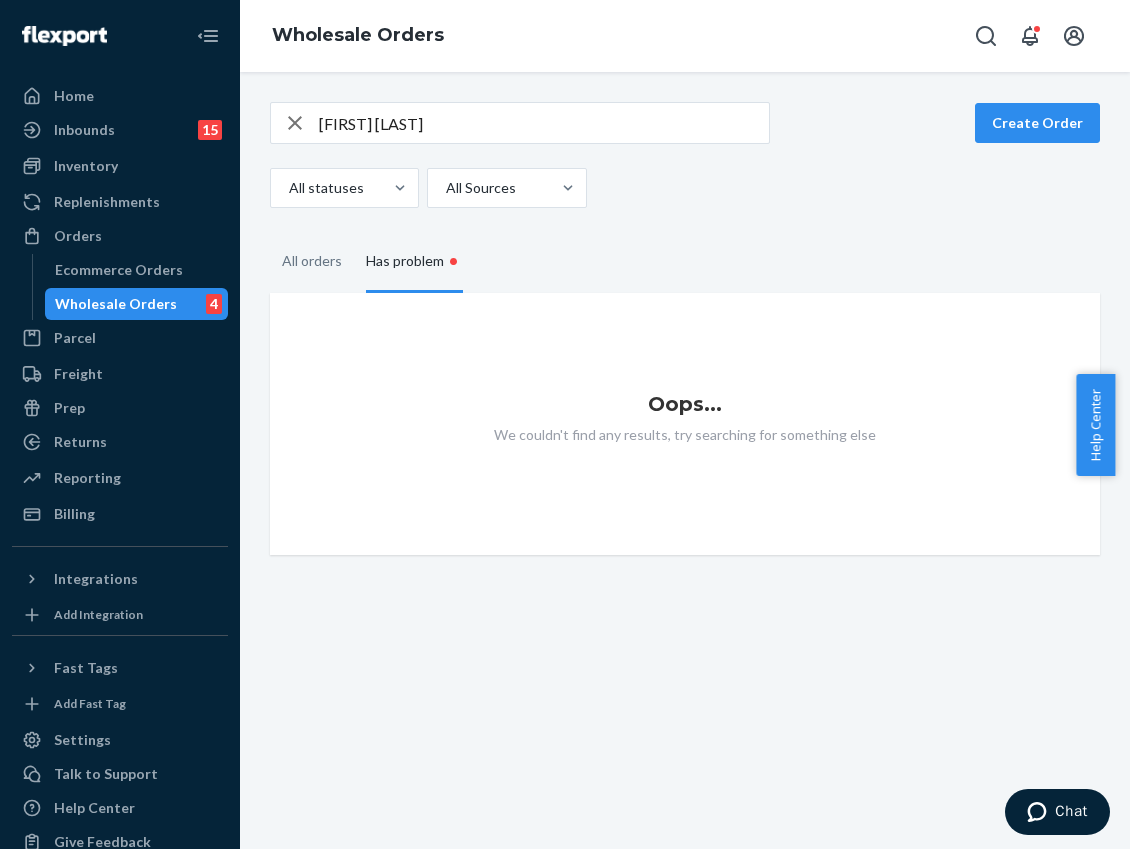 click on "PW118935216" at bounding box center (544, 123) 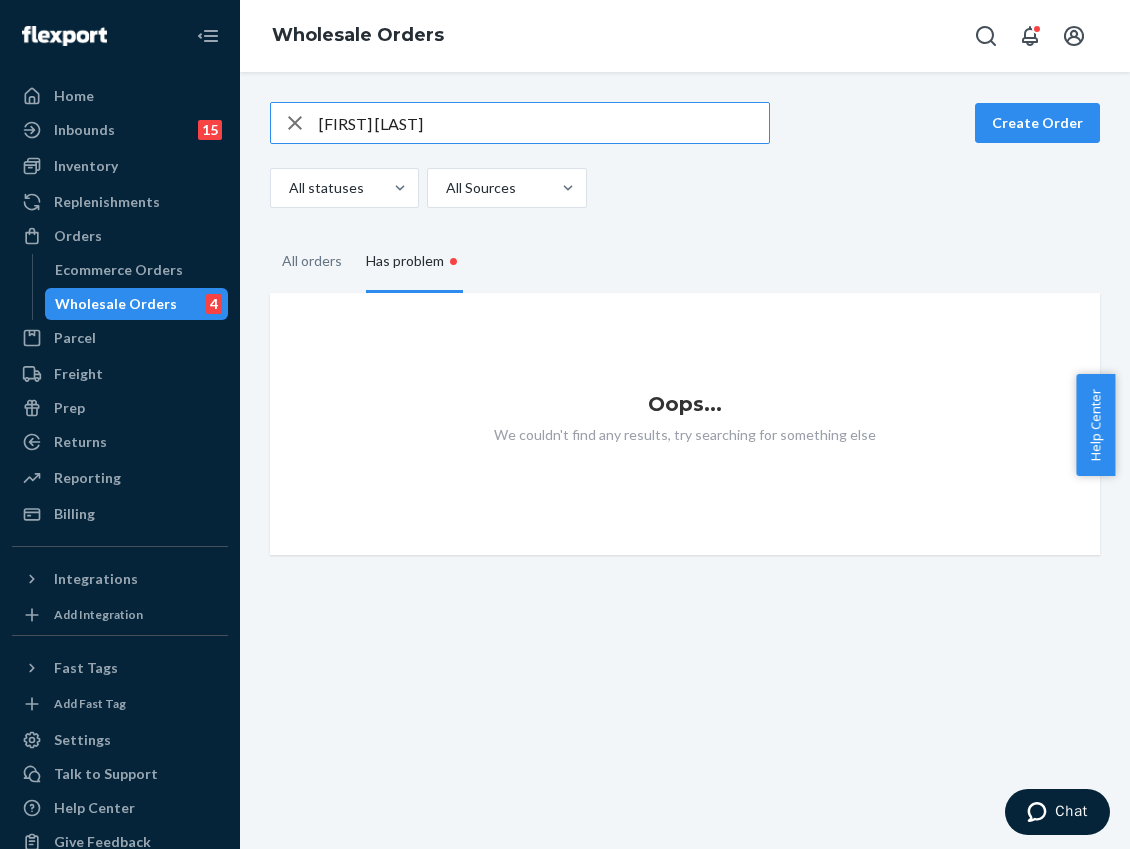 click on "PW118935216" at bounding box center [544, 123] 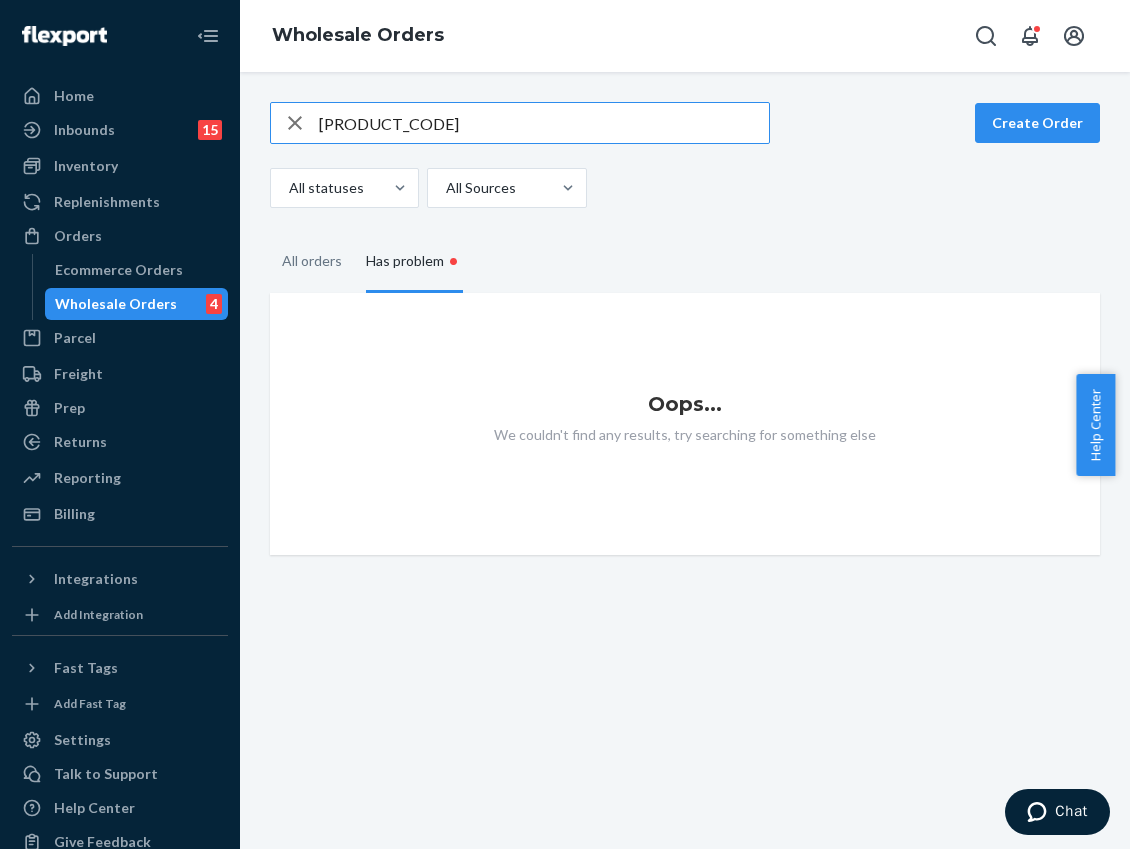 type on "PW120478261" 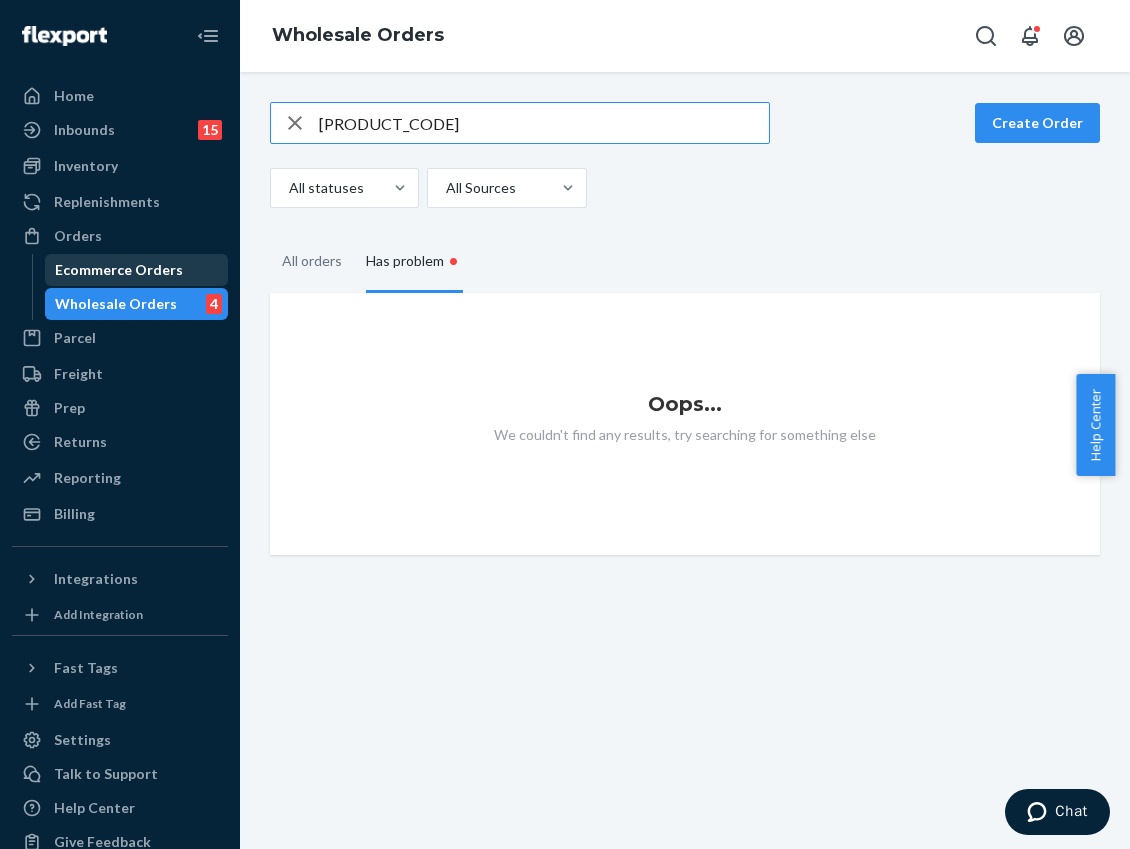 click on "Ecommerce Orders" at bounding box center (119, 270) 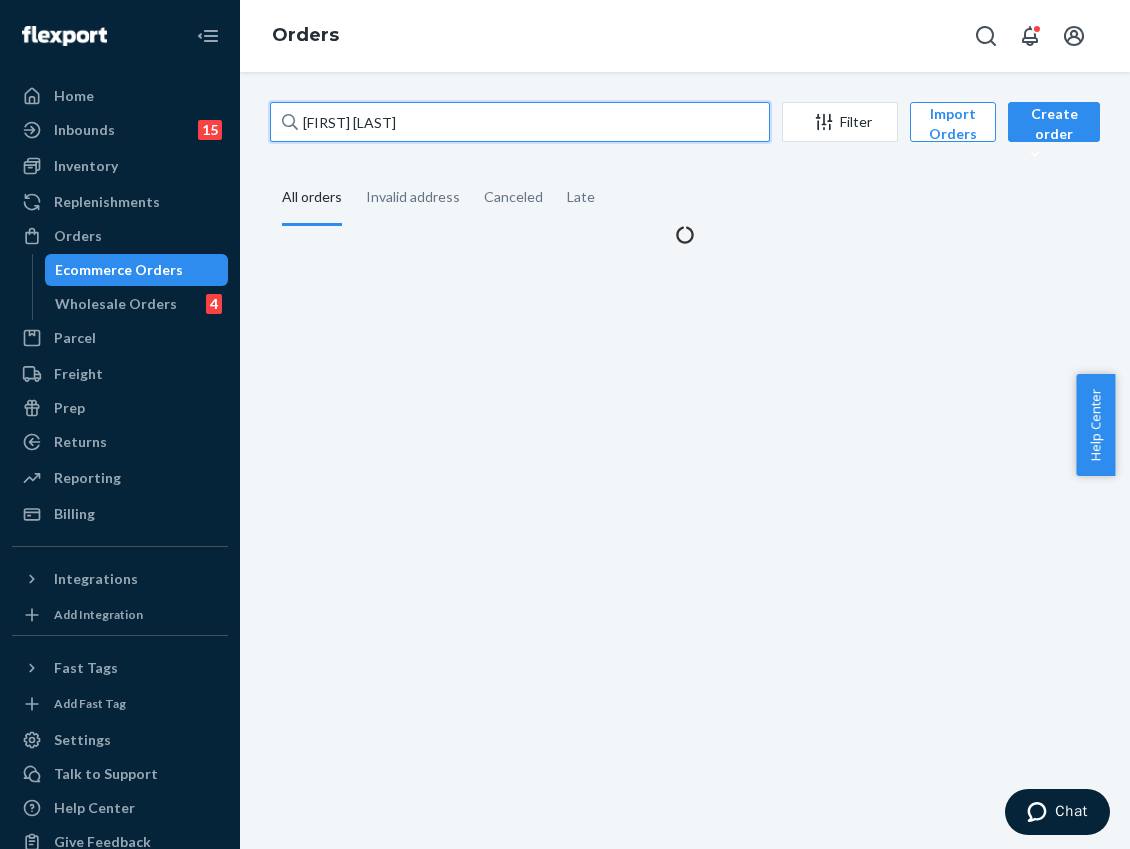 click on "PW118935216" at bounding box center (520, 122) 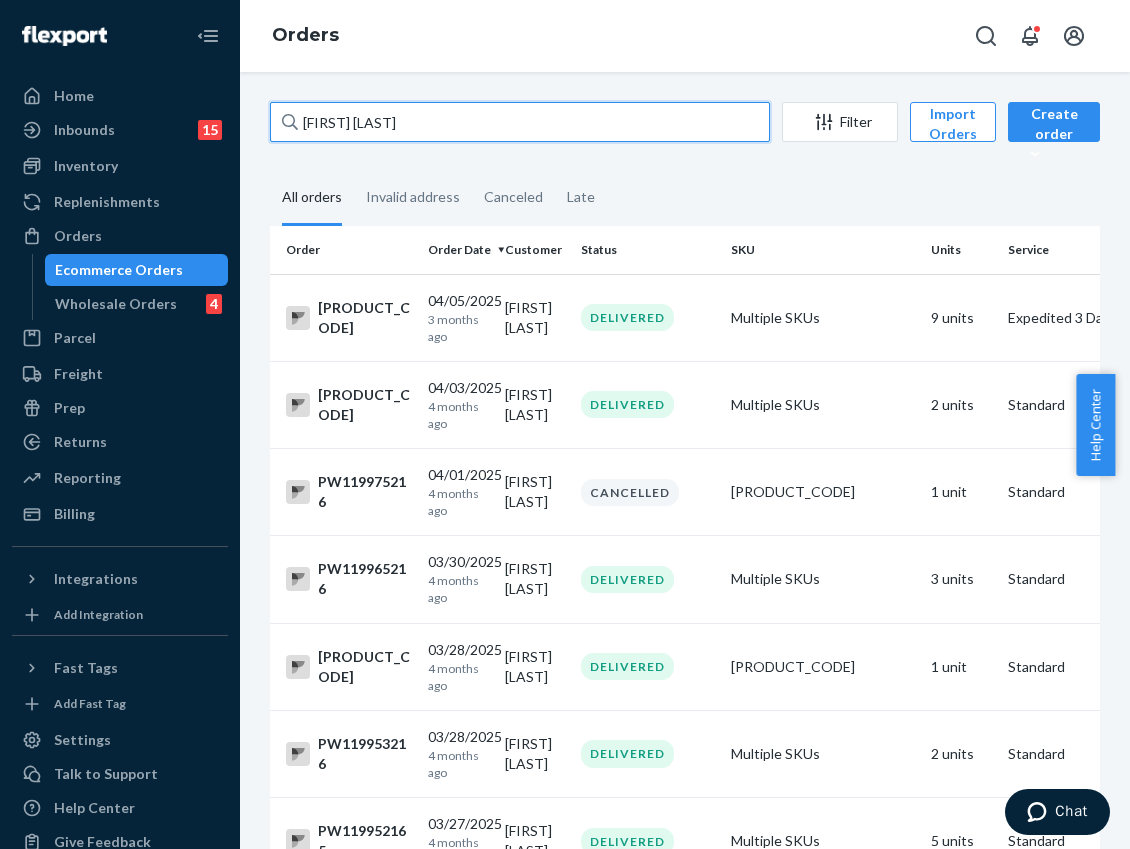 paste on "20478261" 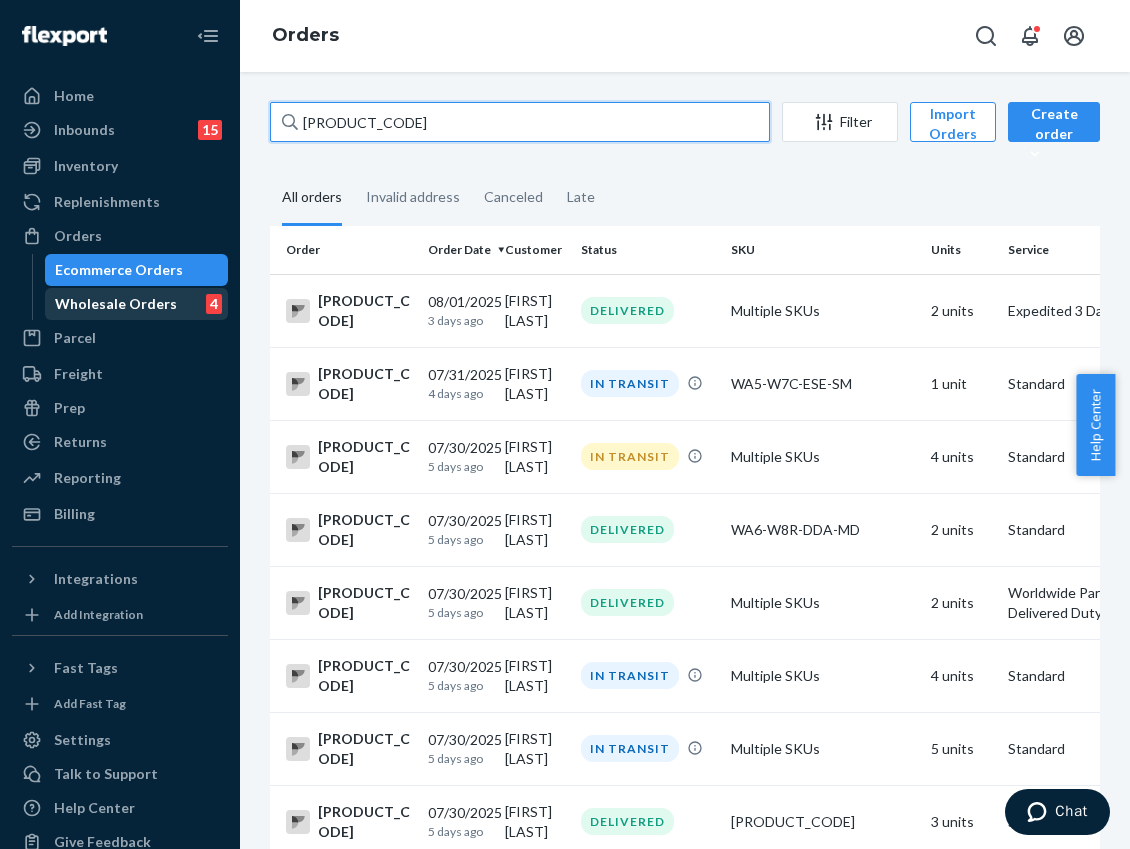 type on "PW120478261" 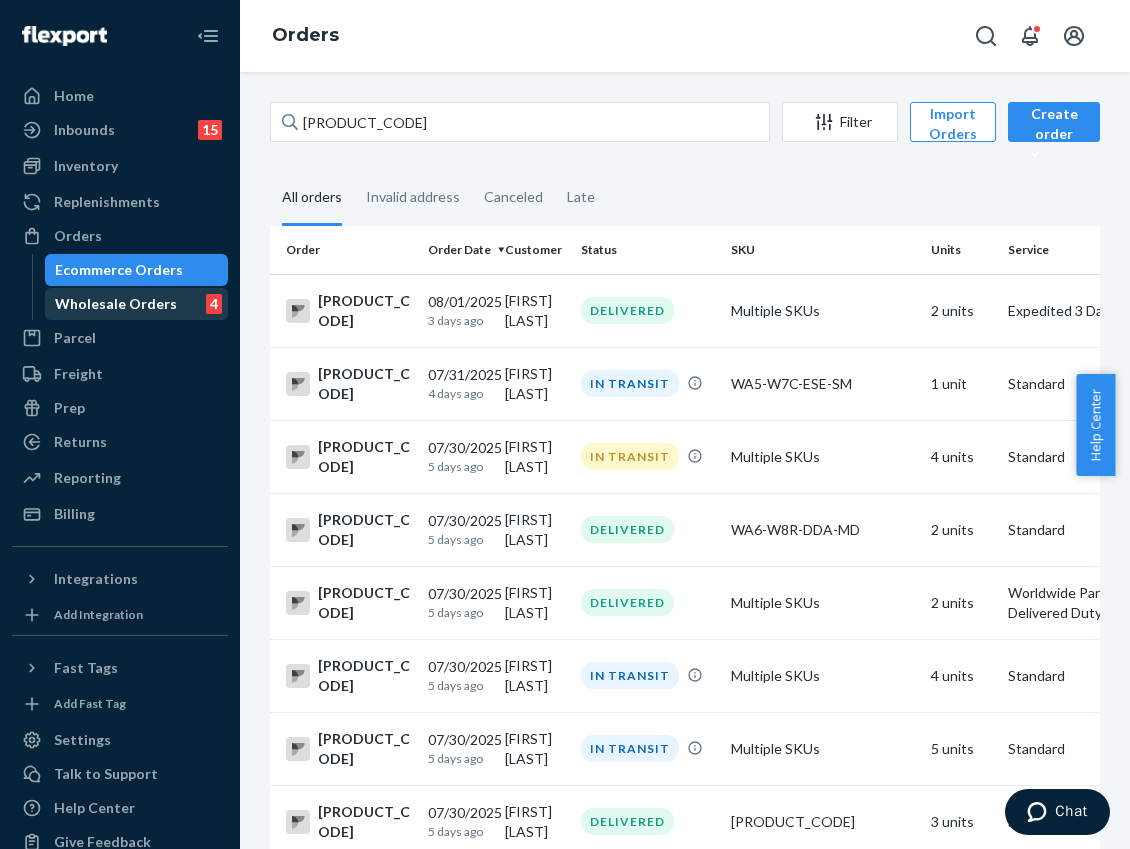 click on "Wholesale Orders" at bounding box center [116, 304] 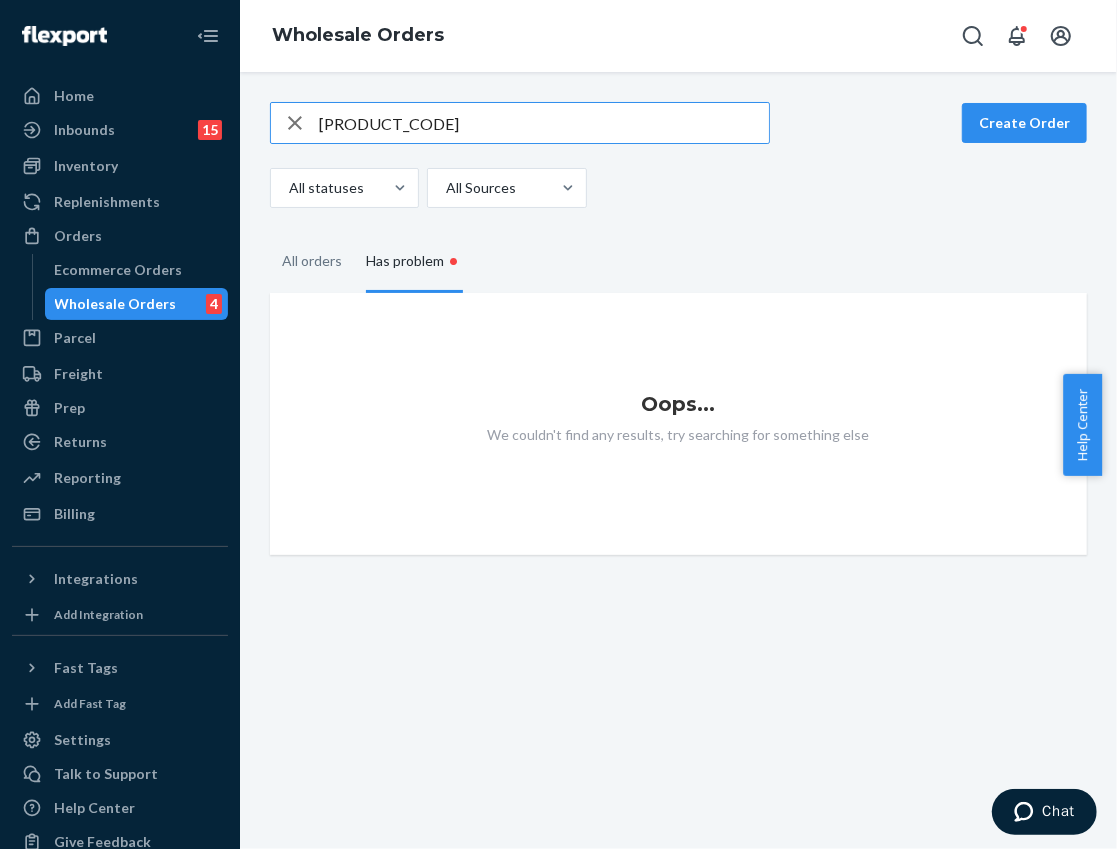 click on "PW120478261" at bounding box center (544, 123) 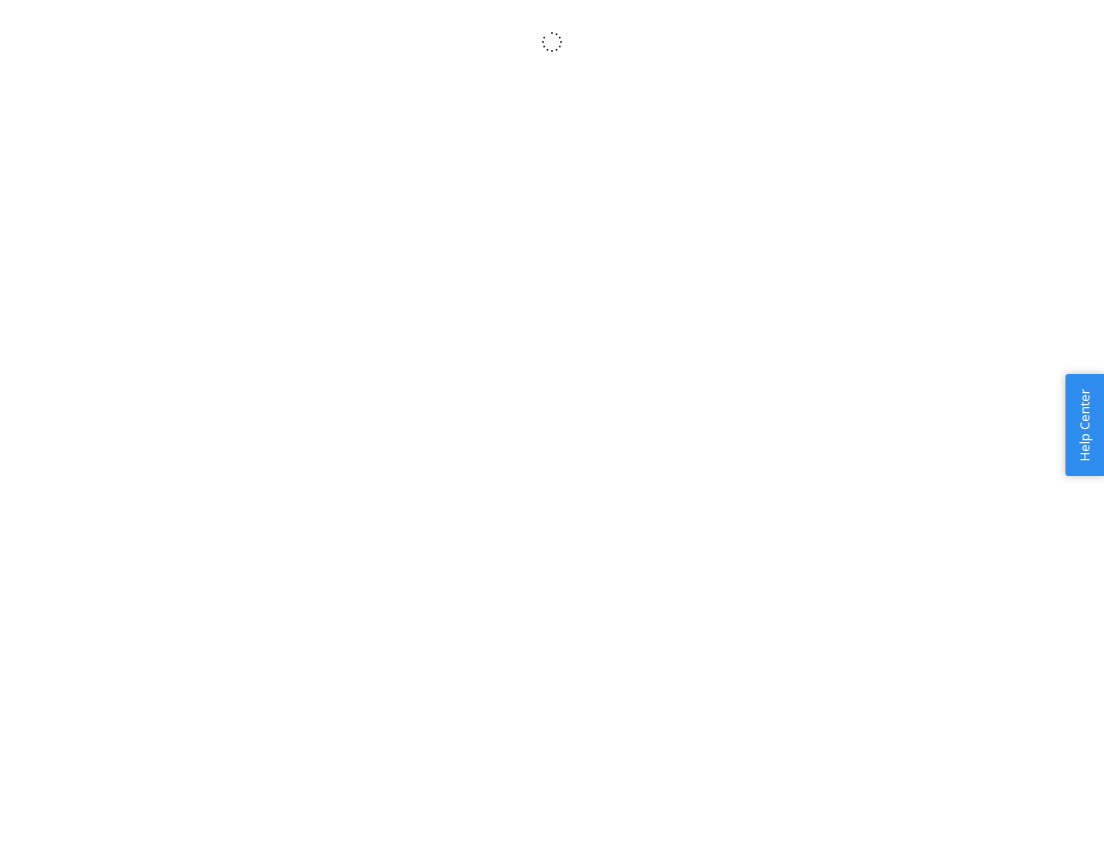 scroll, scrollTop: 0, scrollLeft: 0, axis: both 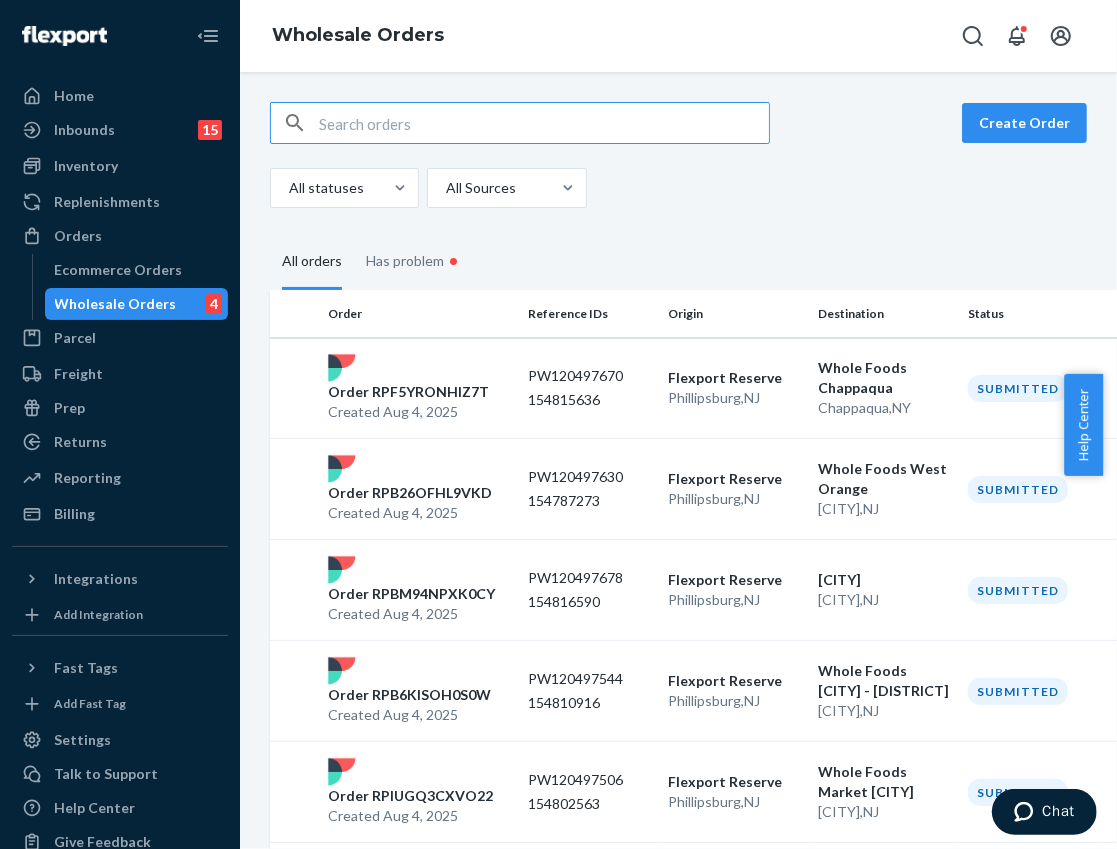 click at bounding box center (544, 123) 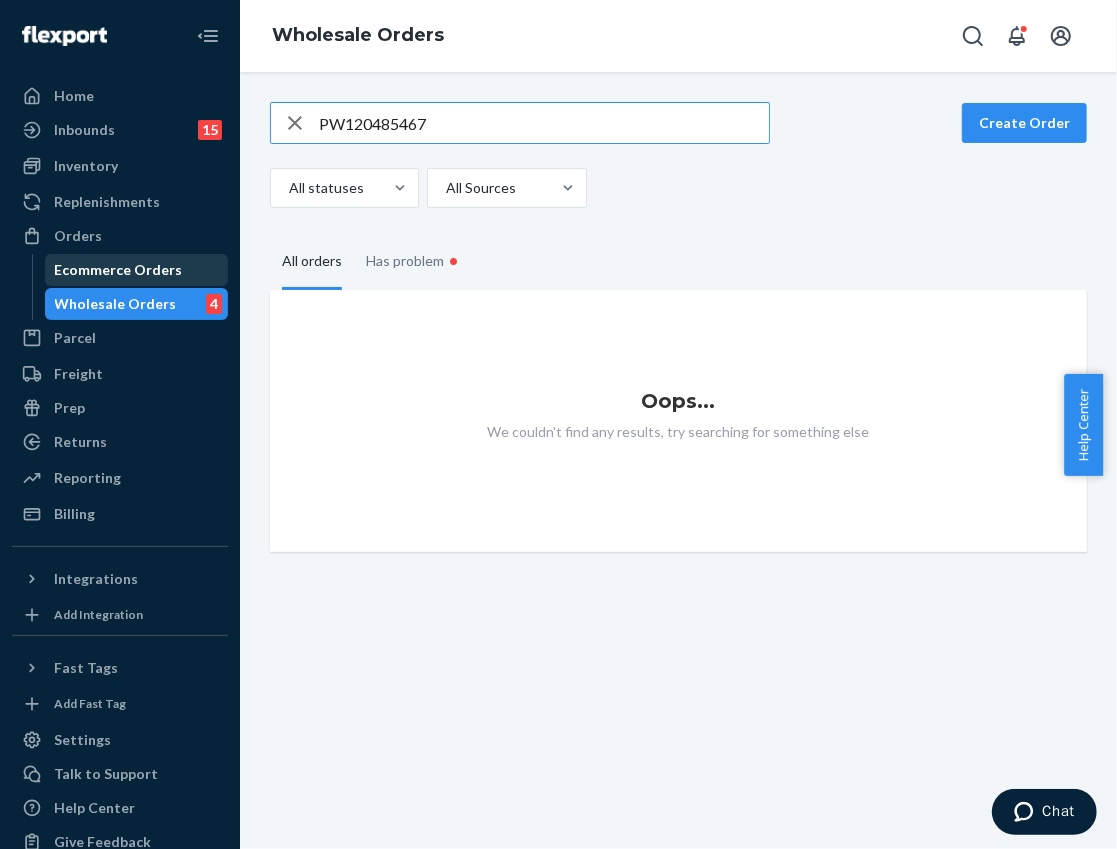 type on "PW120485467" 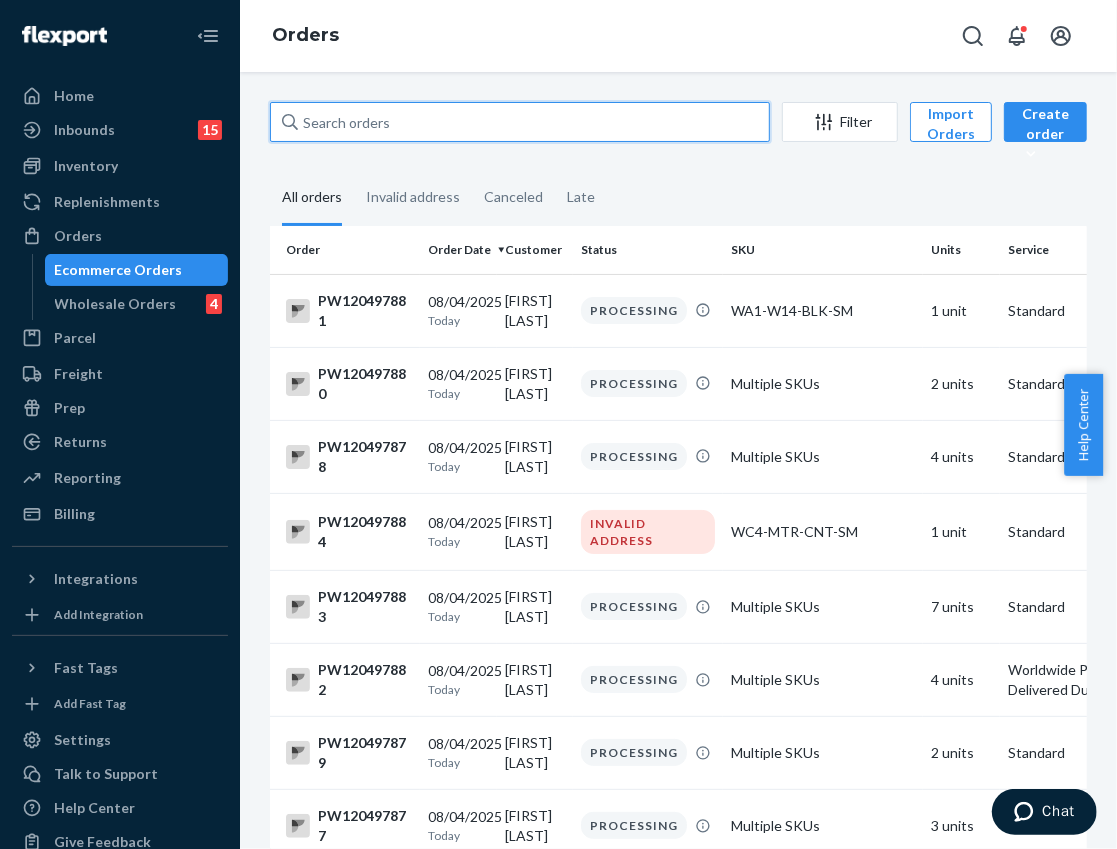 click at bounding box center [520, 122] 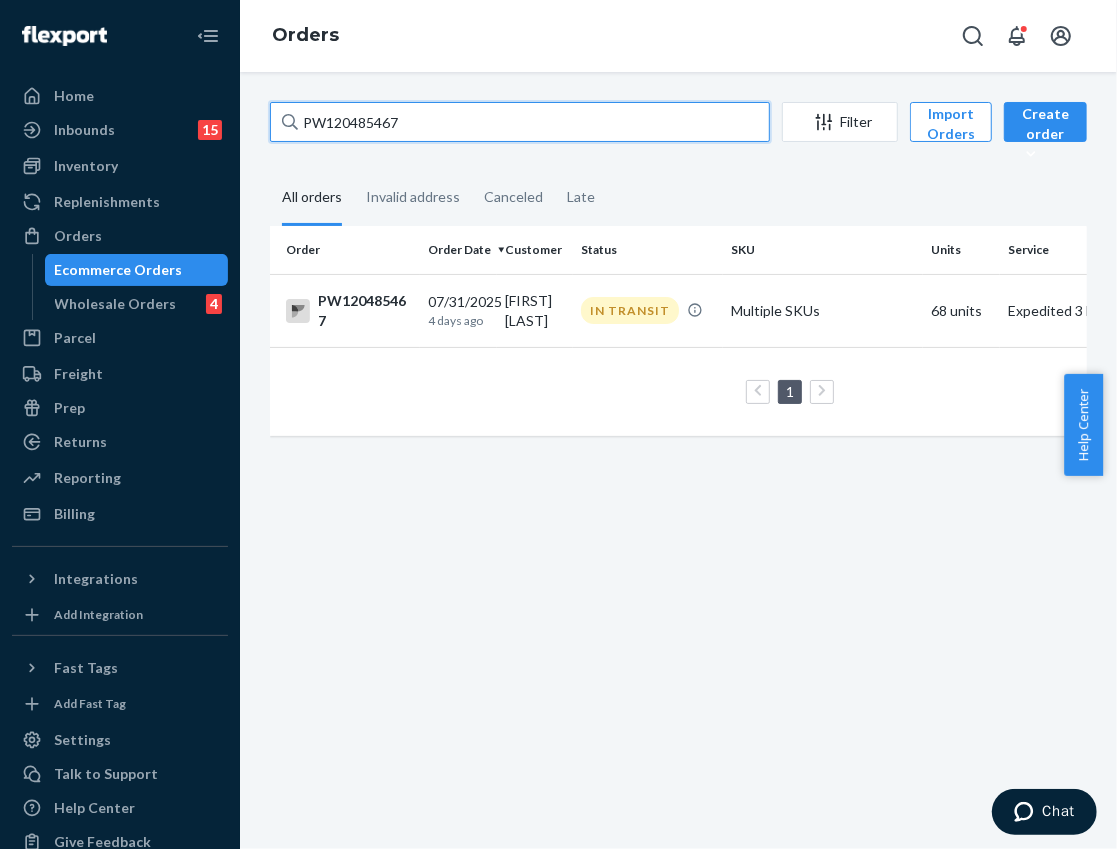 type on "PW120485467" 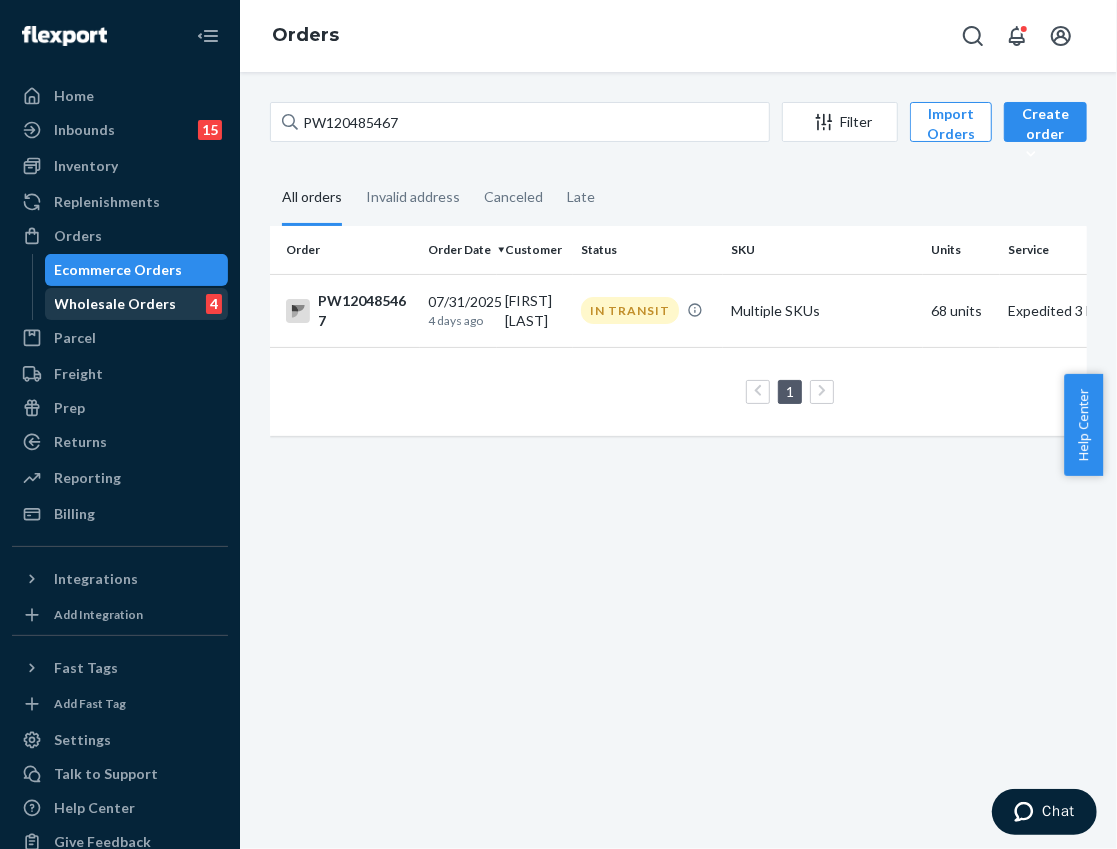 click on "Wholesale Orders" at bounding box center (116, 304) 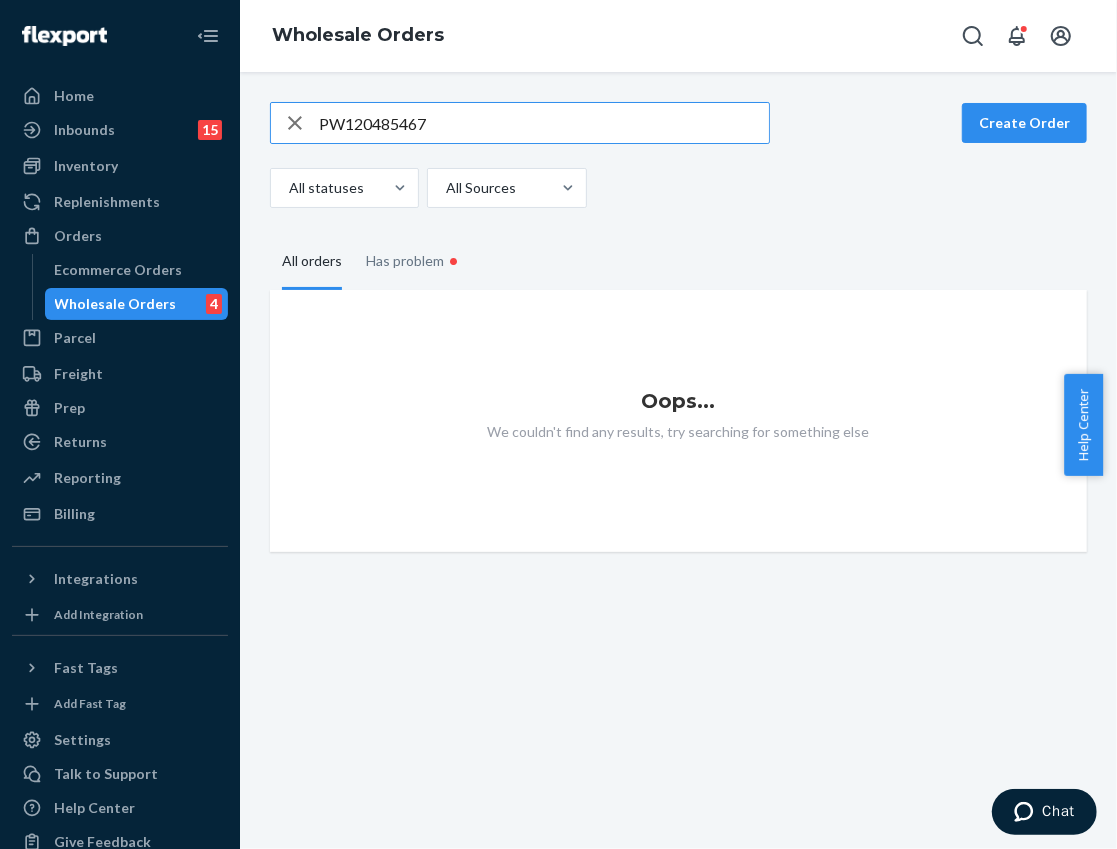 click on "PW120485467" at bounding box center [544, 123] 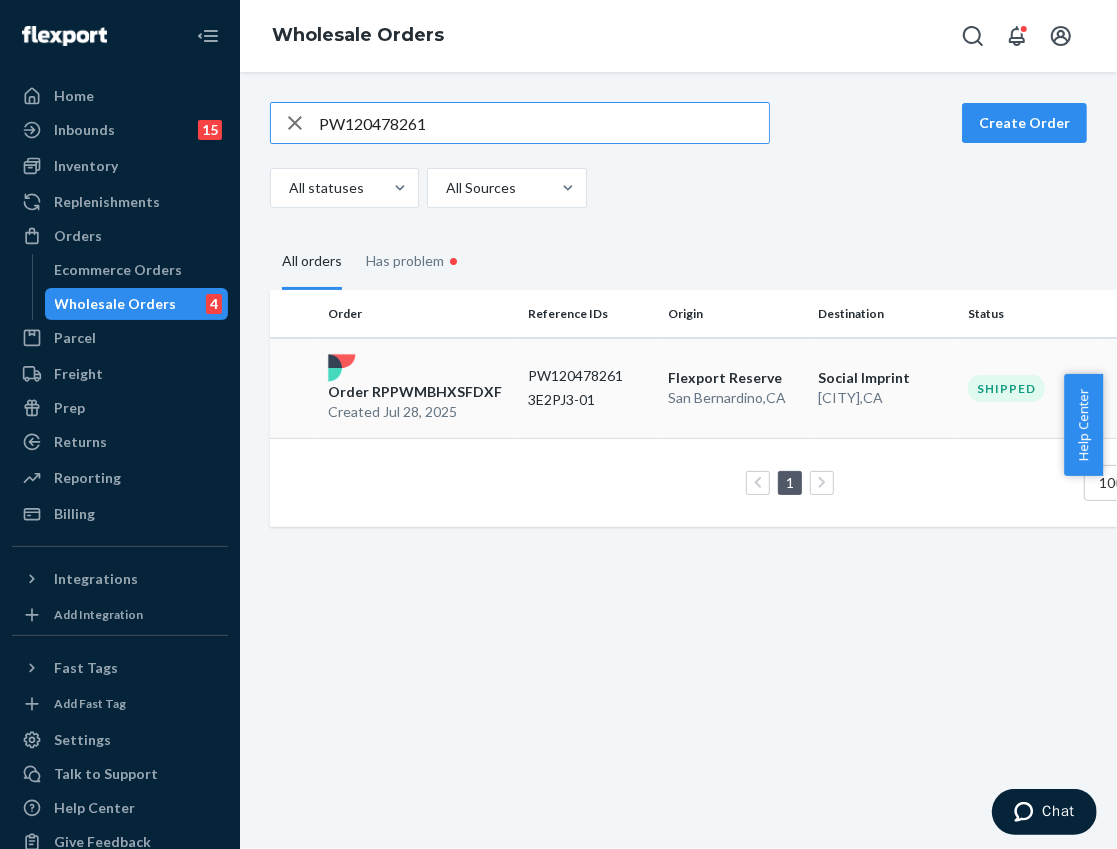 type on "PW120478261" 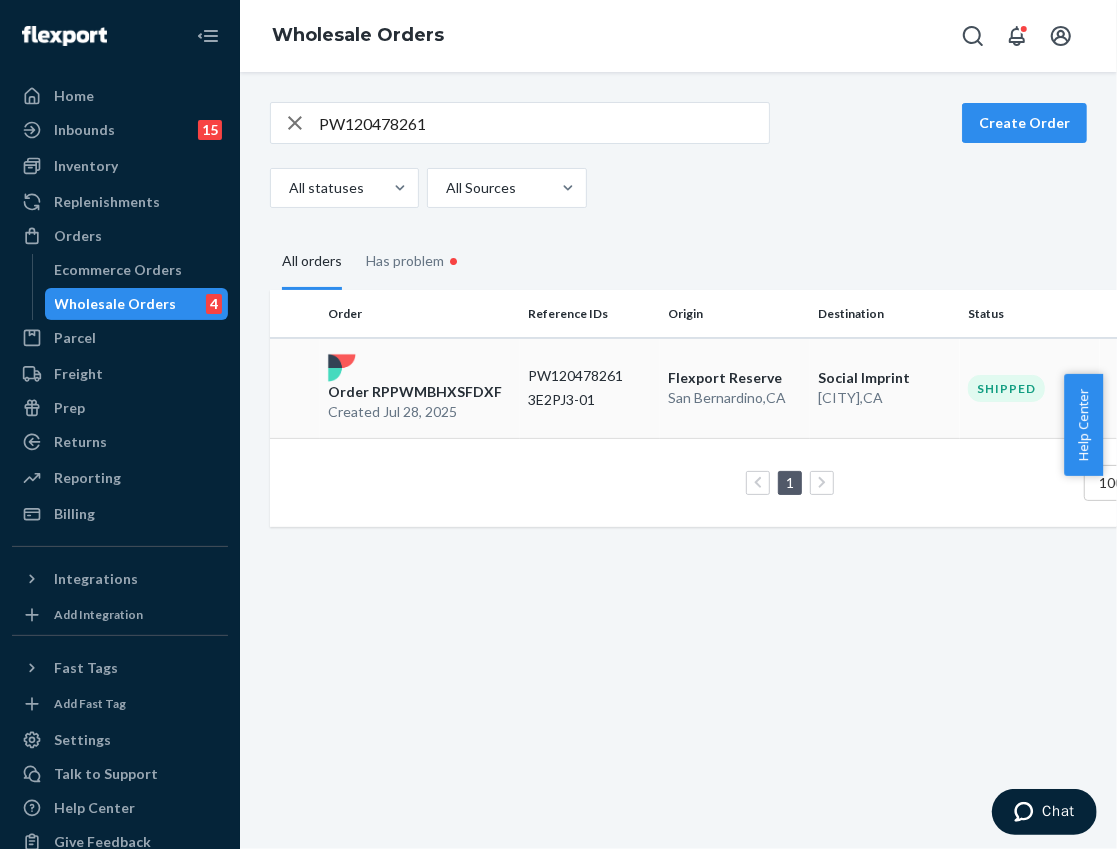 click on "Order RPPWMBHXSFDXF" at bounding box center (415, 392) 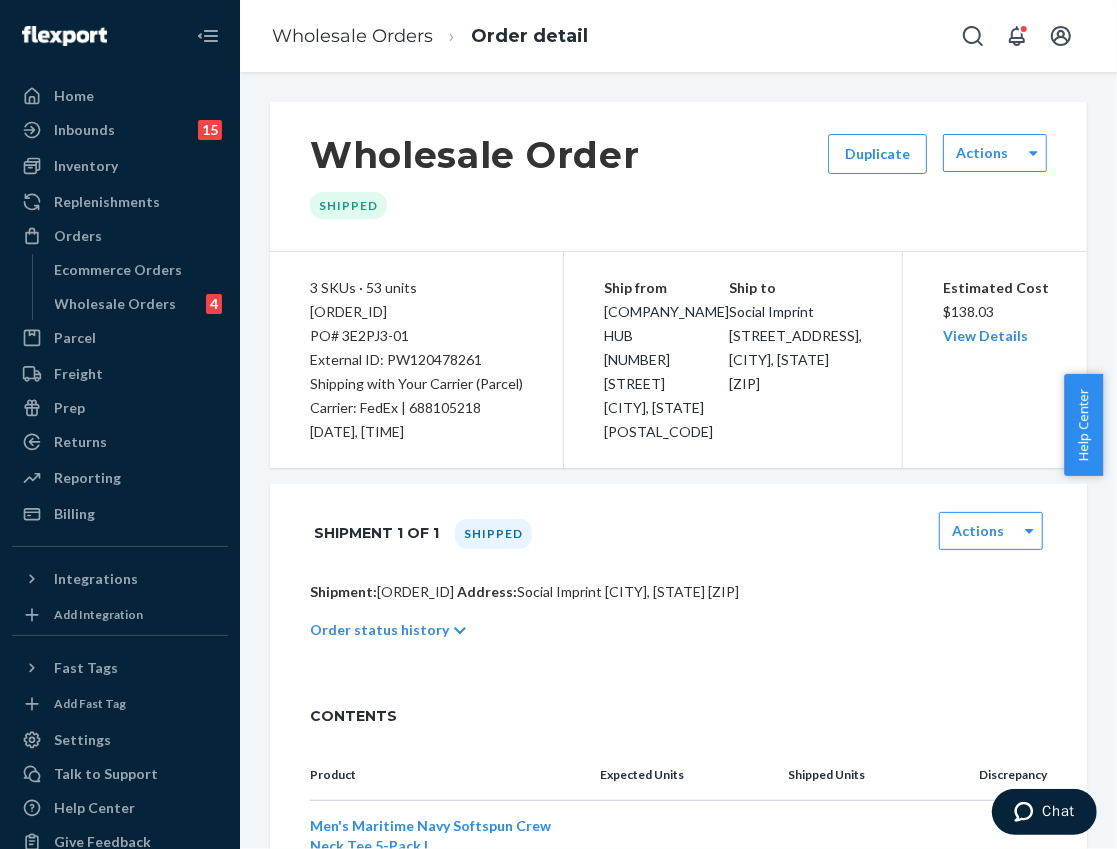 click on "[ORDER_ID]" at bounding box center (416, 312) 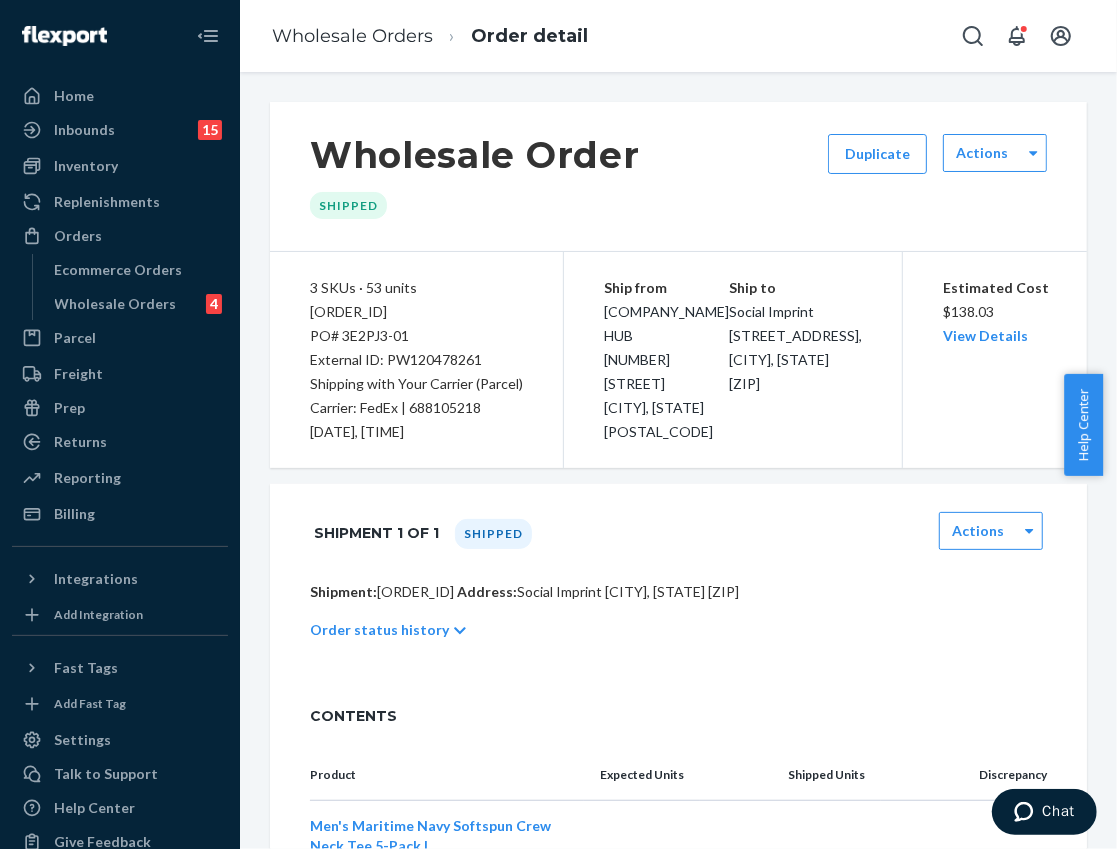 copy on "RPPWMBHXSFDXF" 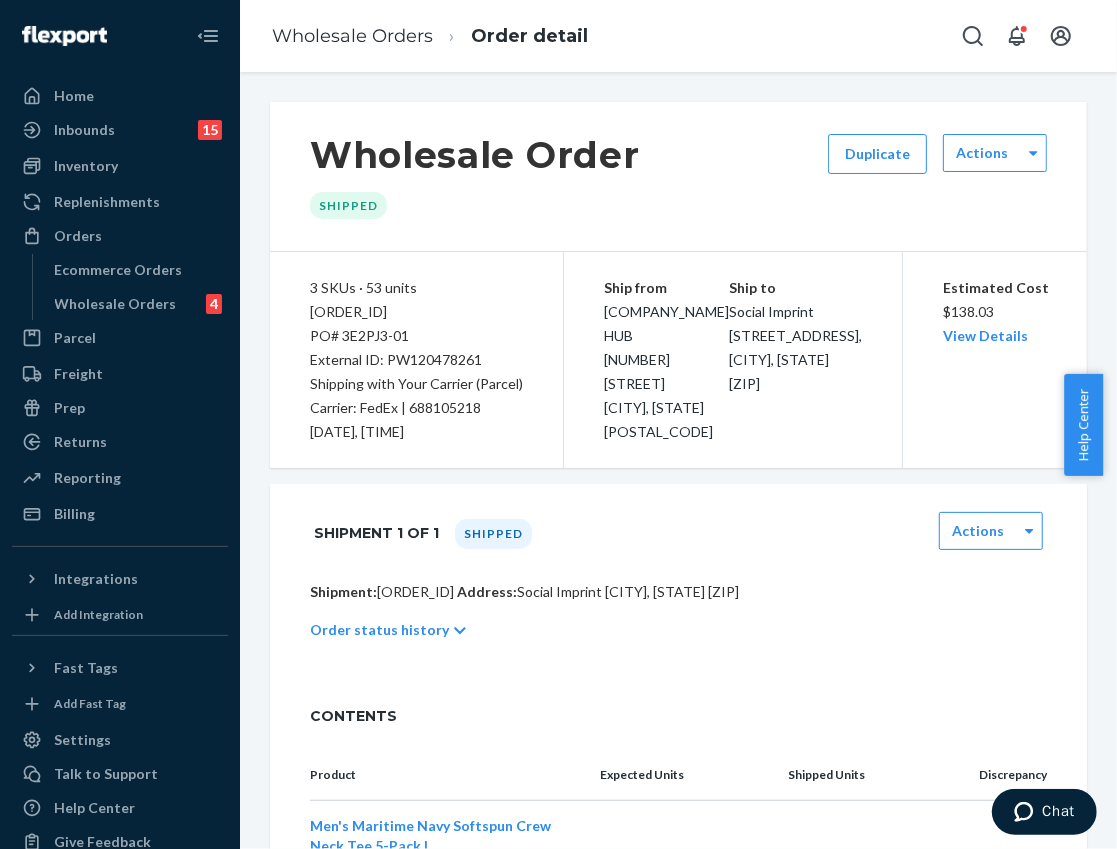 click on "Shipment: [TRACKING_ID] Address: Social Imprint [CITY], [STATE] [ZIP]" at bounding box center [678, 592] 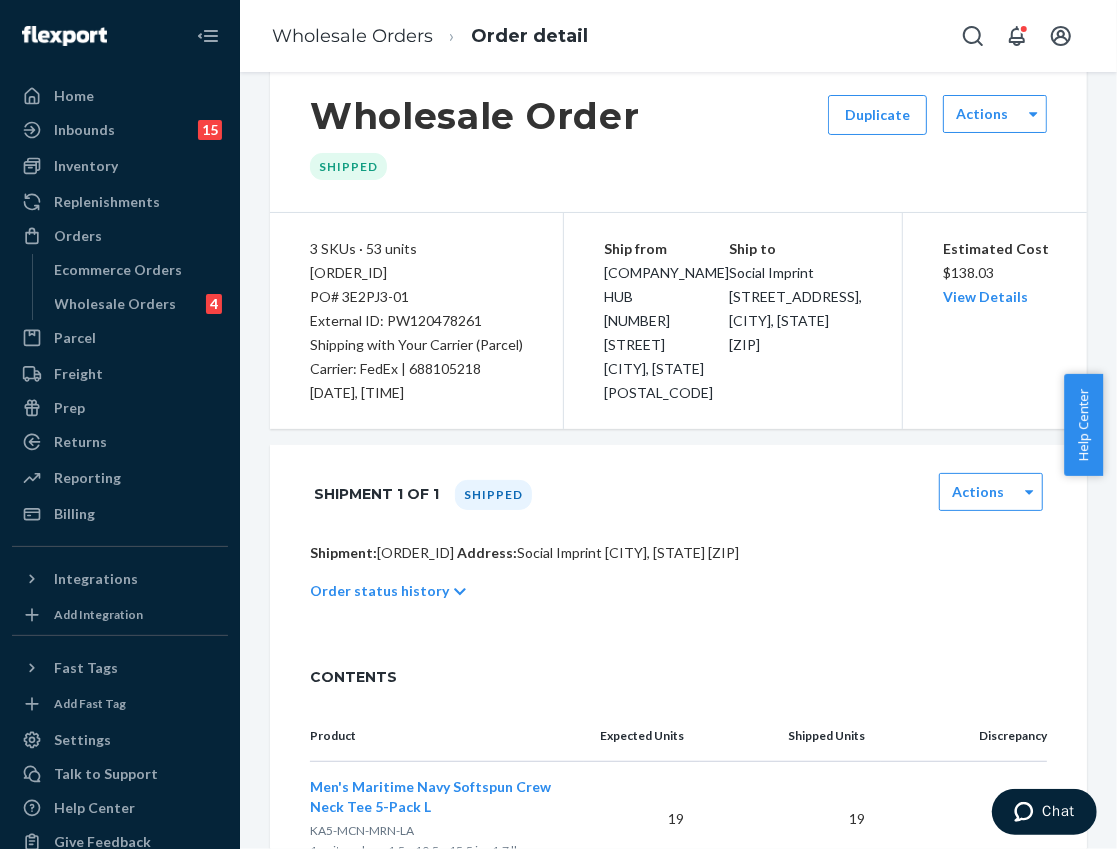 scroll, scrollTop: 40, scrollLeft: 0, axis: vertical 